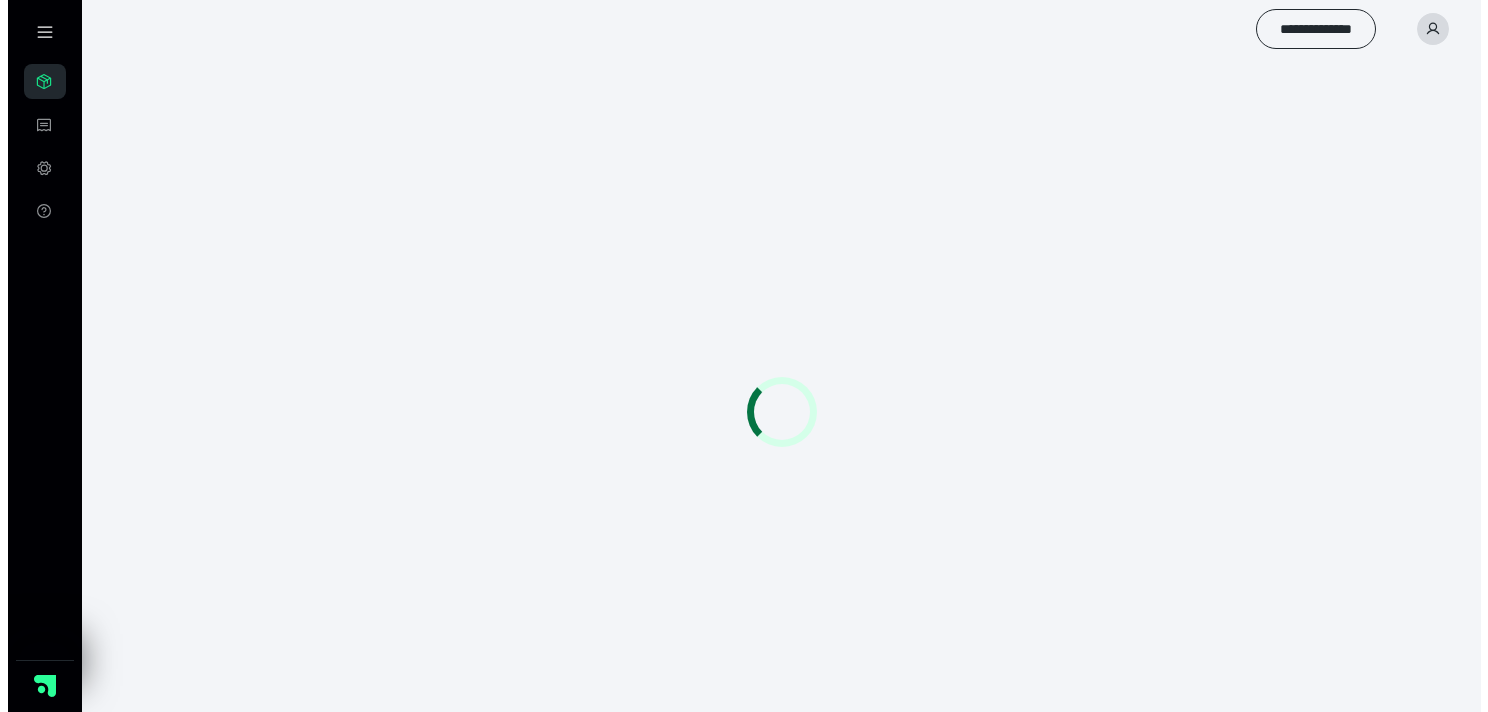 scroll, scrollTop: 0, scrollLeft: 0, axis: both 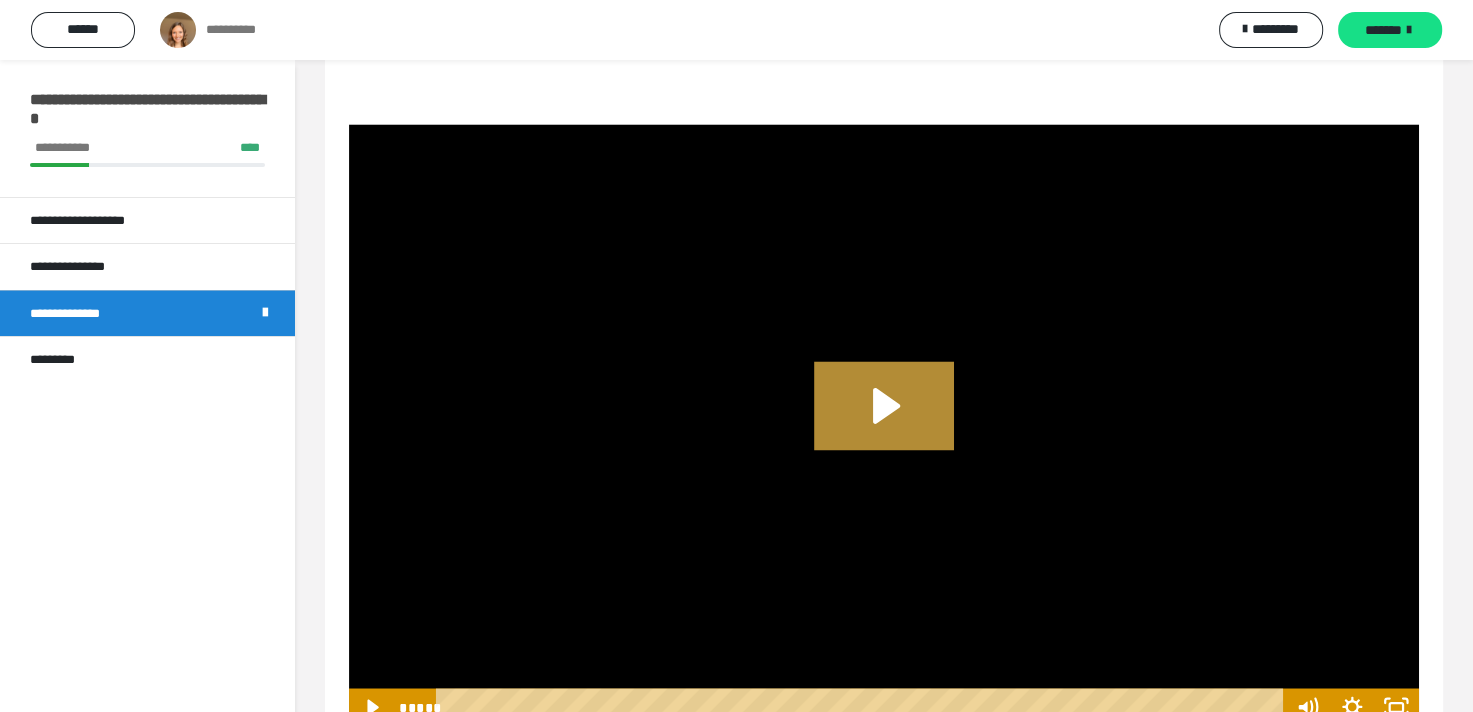 click 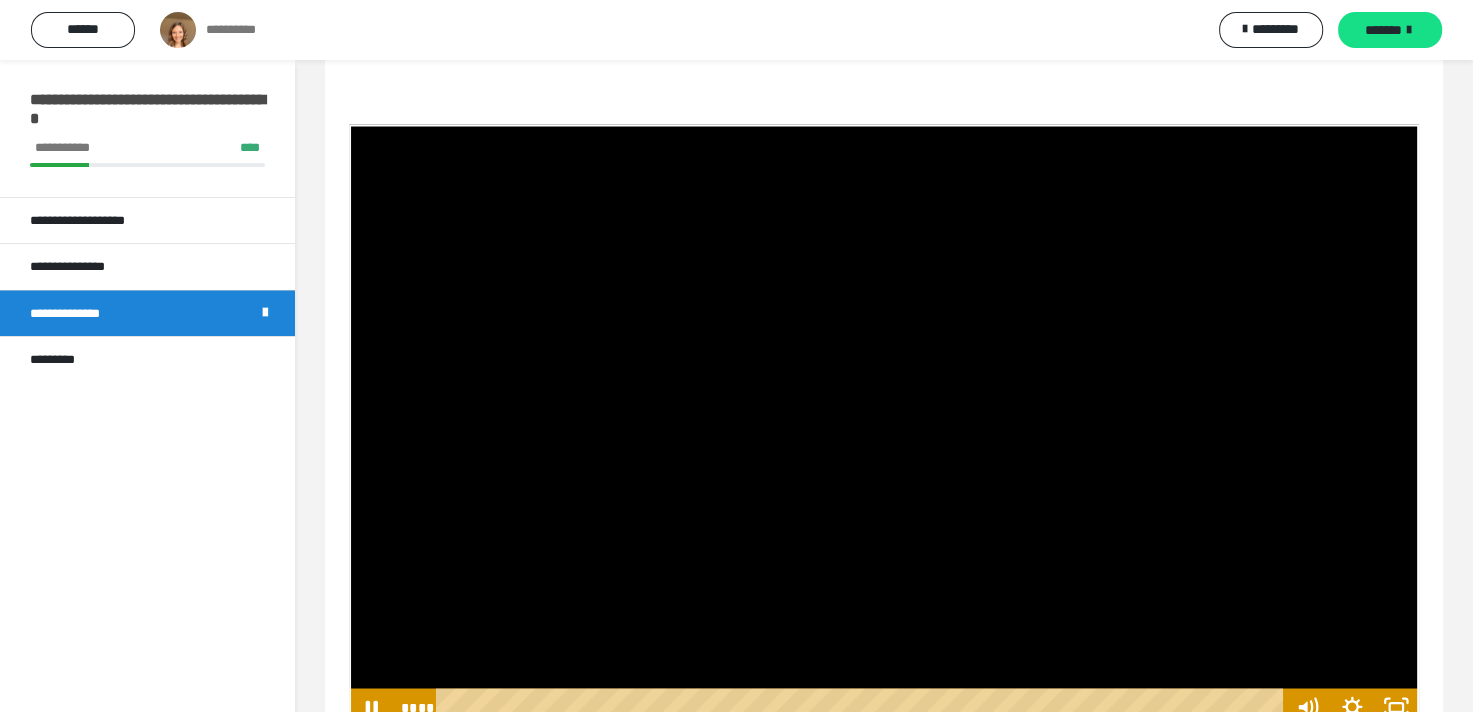 click on "**********" at bounding box center [147, 313] 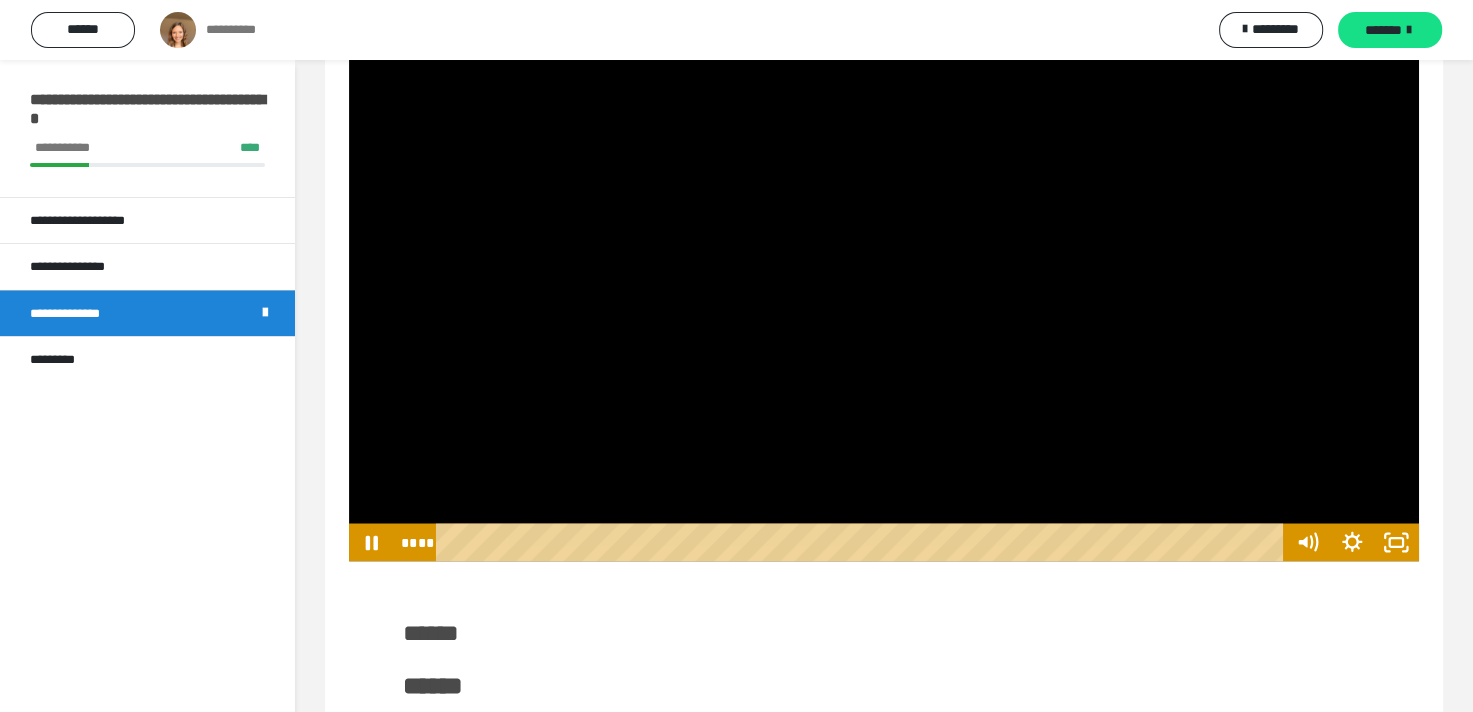 scroll, scrollTop: 3300, scrollLeft: 0, axis: vertical 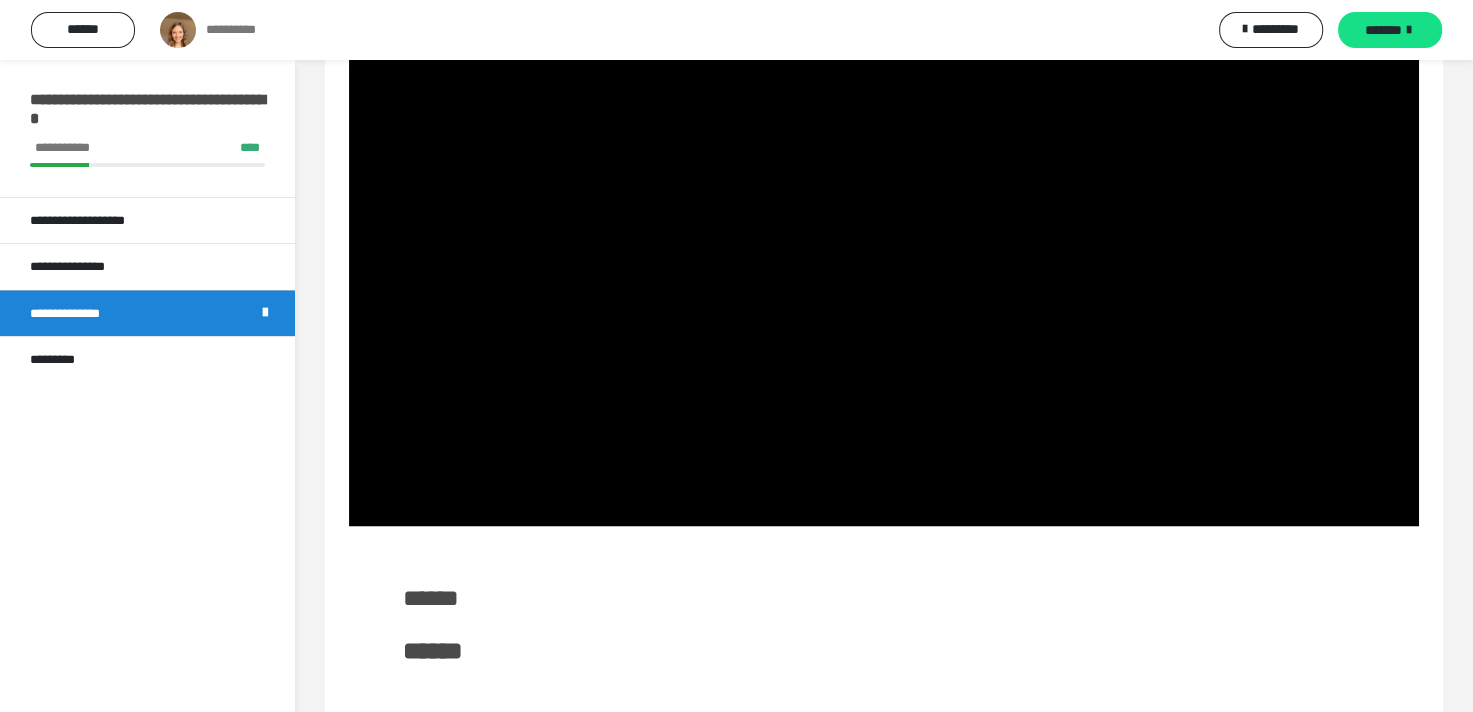 click on "******" at bounding box center (883, 597) 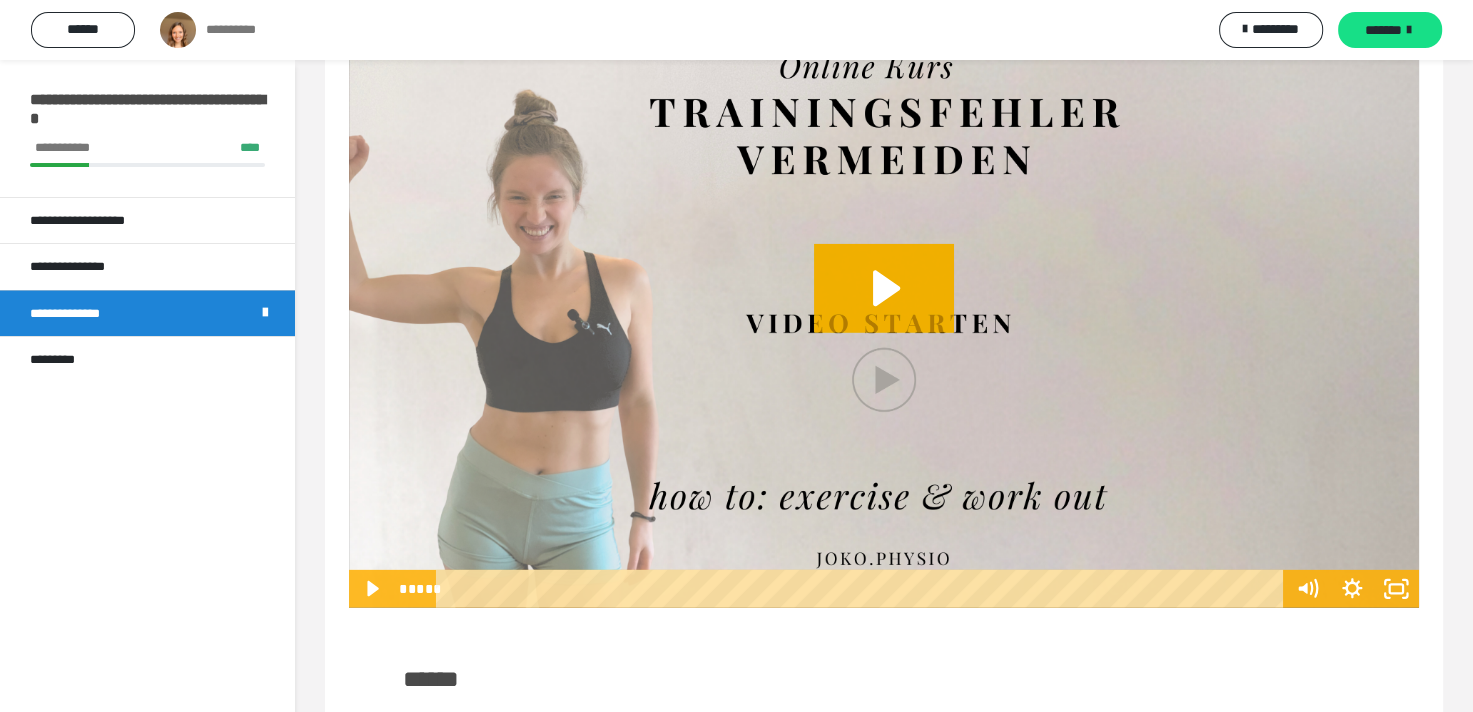 scroll, scrollTop: 5700, scrollLeft: 0, axis: vertical 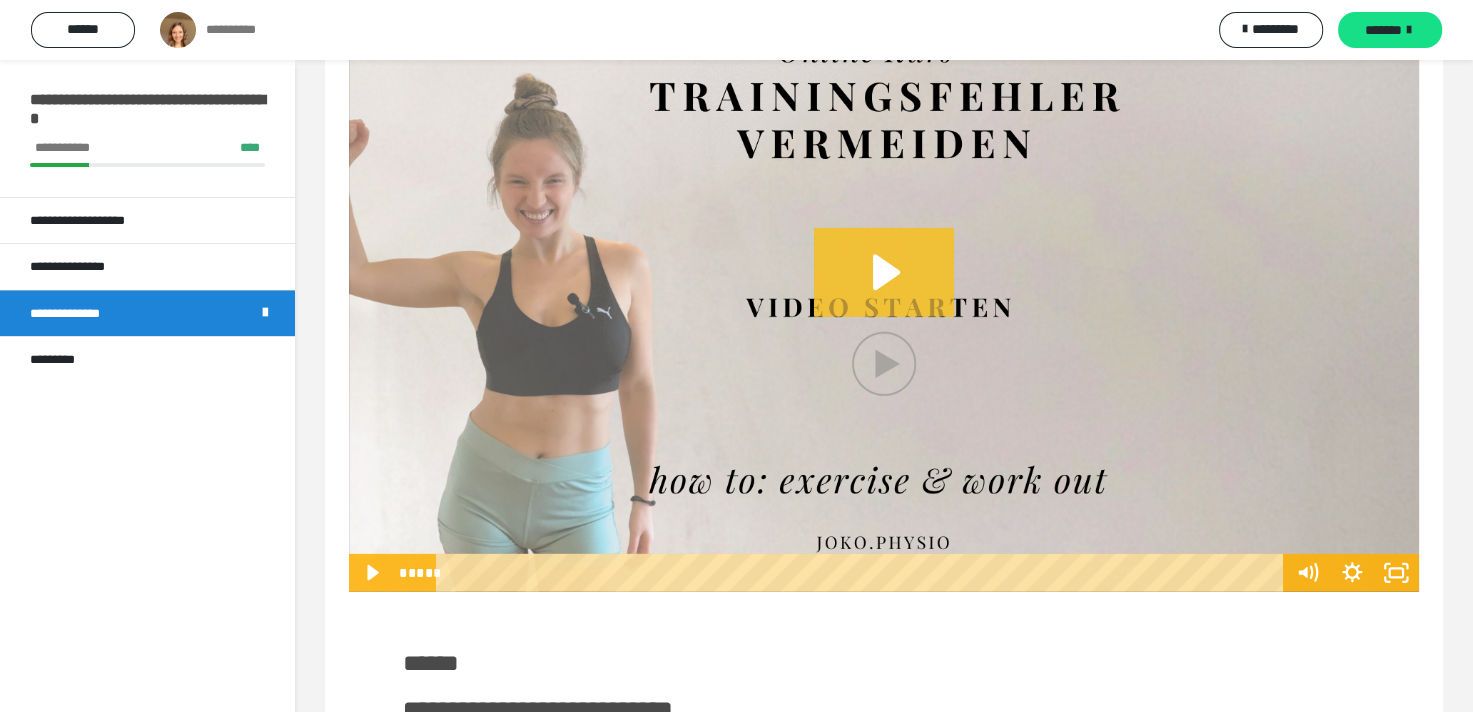 click 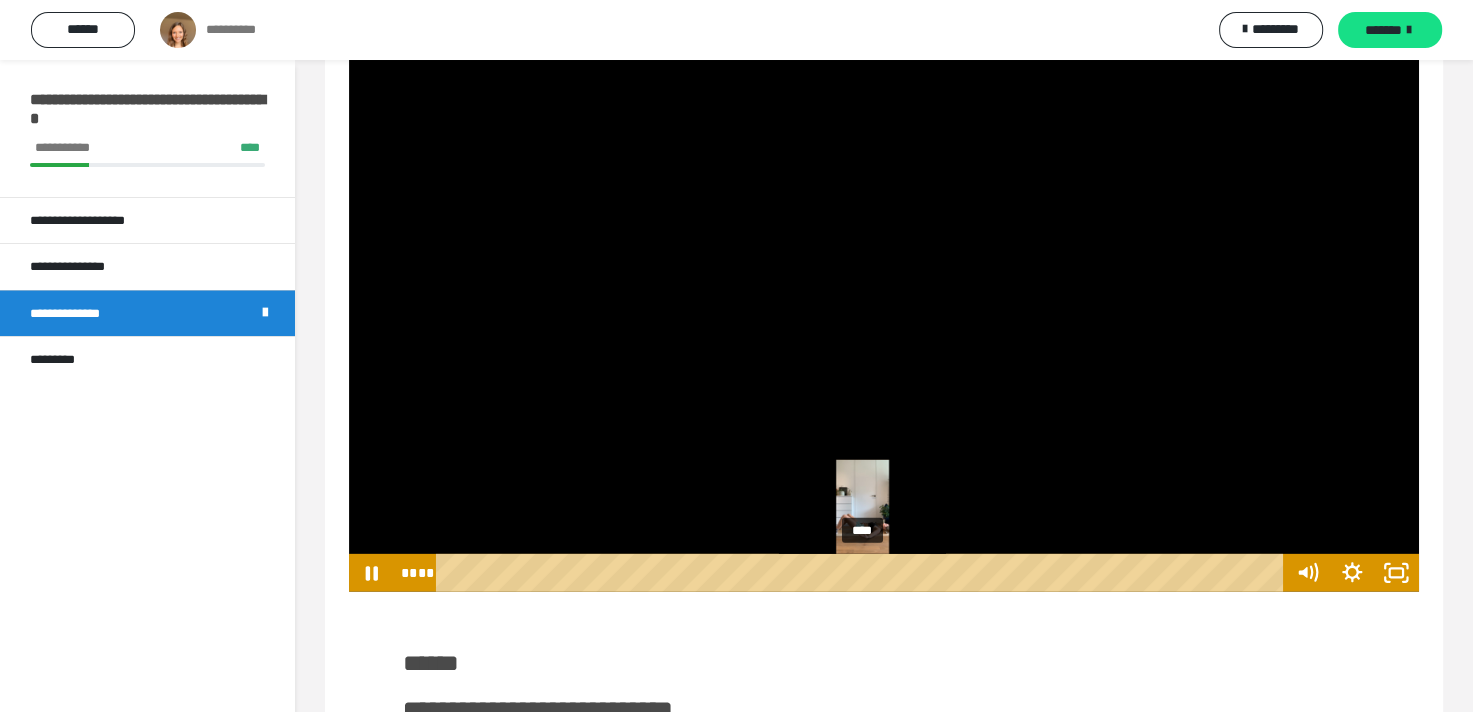 click on "****" at bounding box center (863, 573) 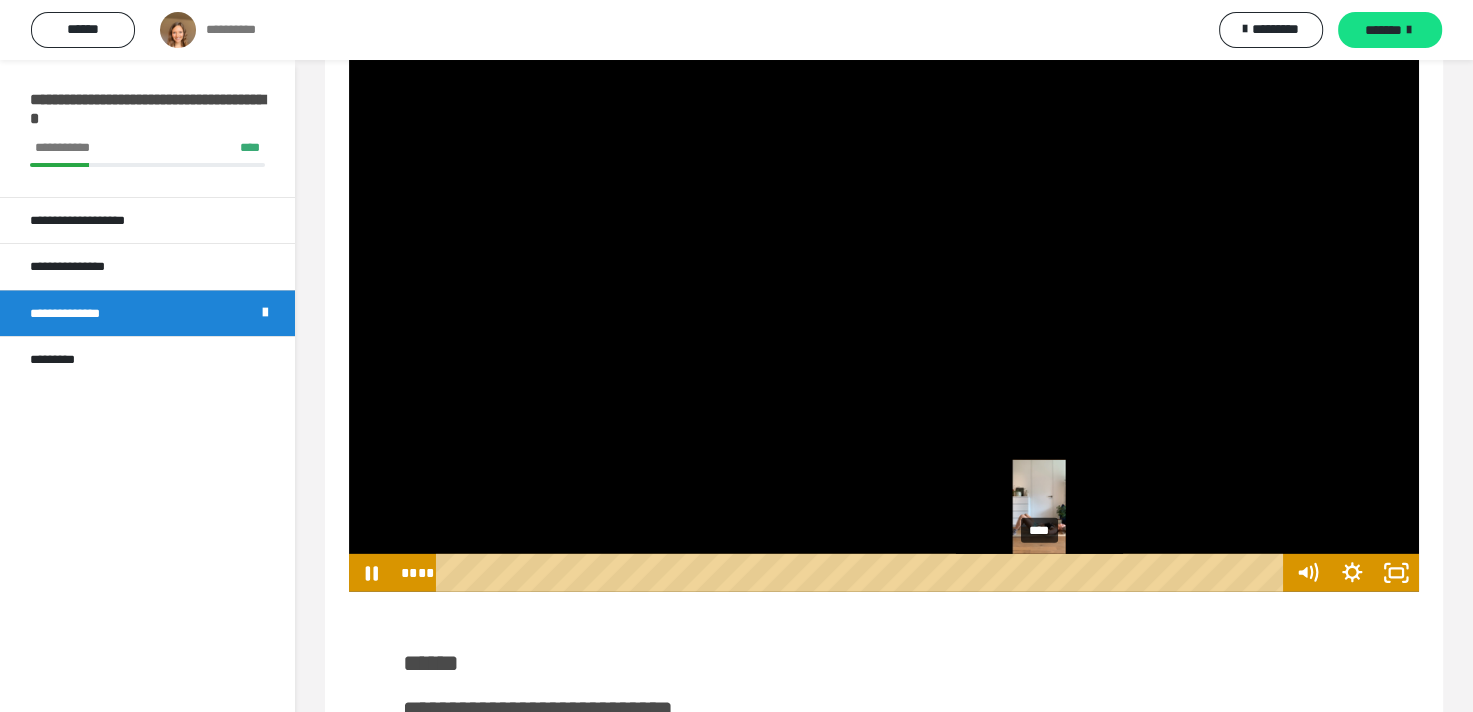 click on "****" at bounding box center (863, 573) 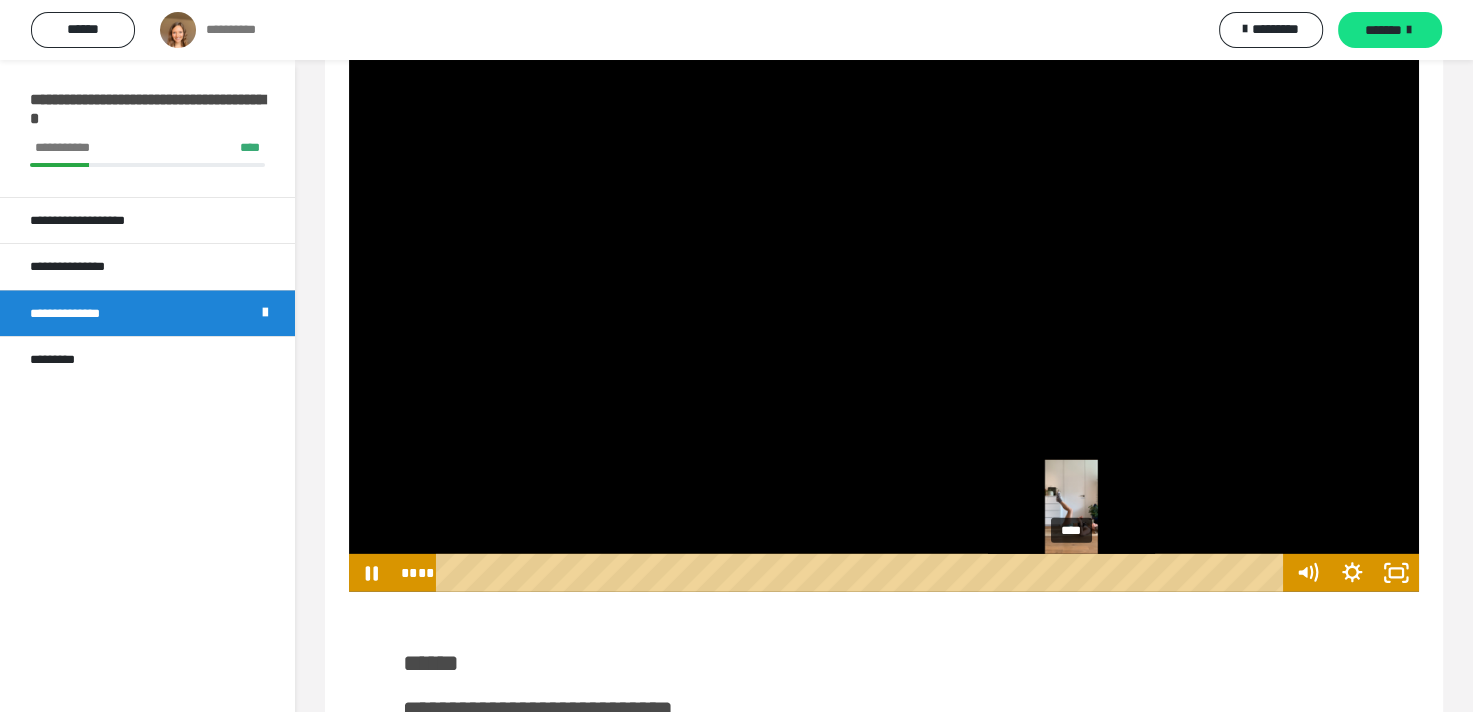 click on "****" at bounding box center (863, 573) 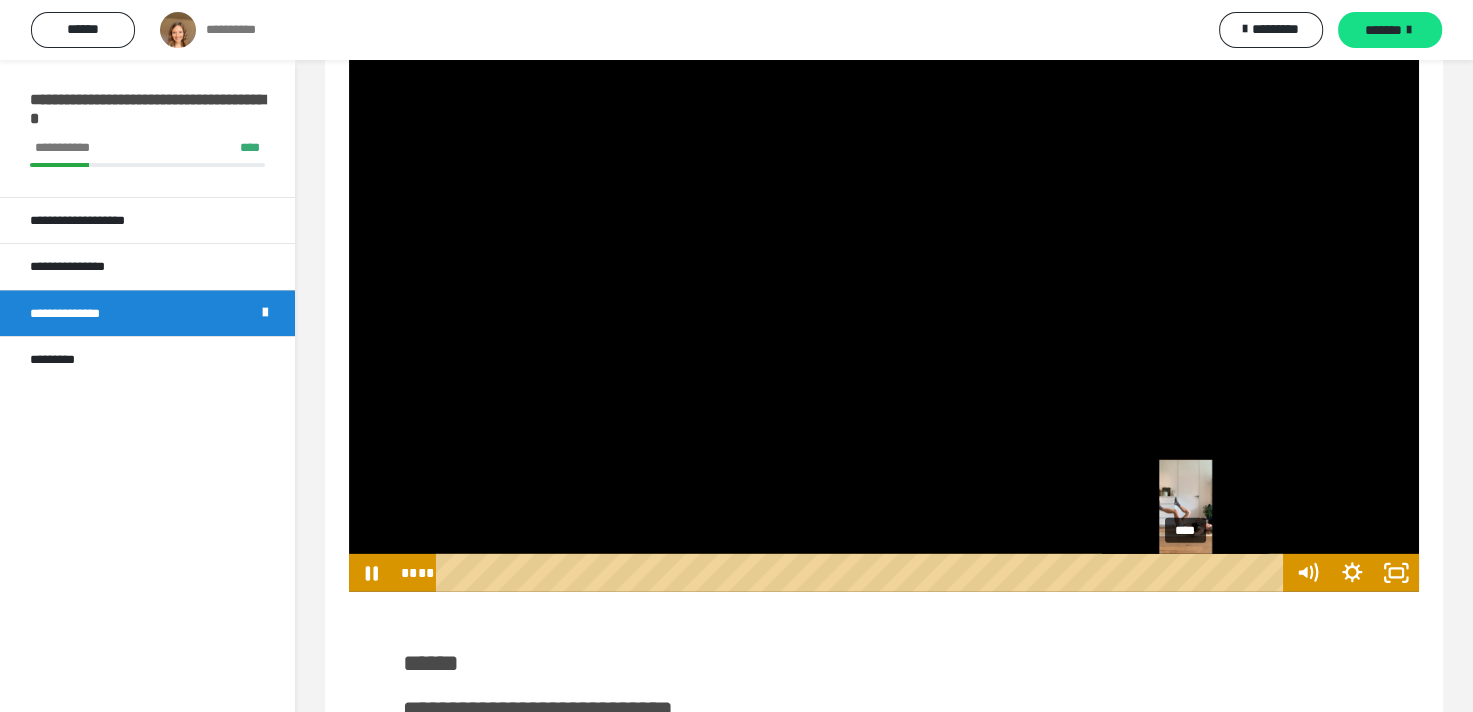 click on "****" at bounding box center [863, 573] 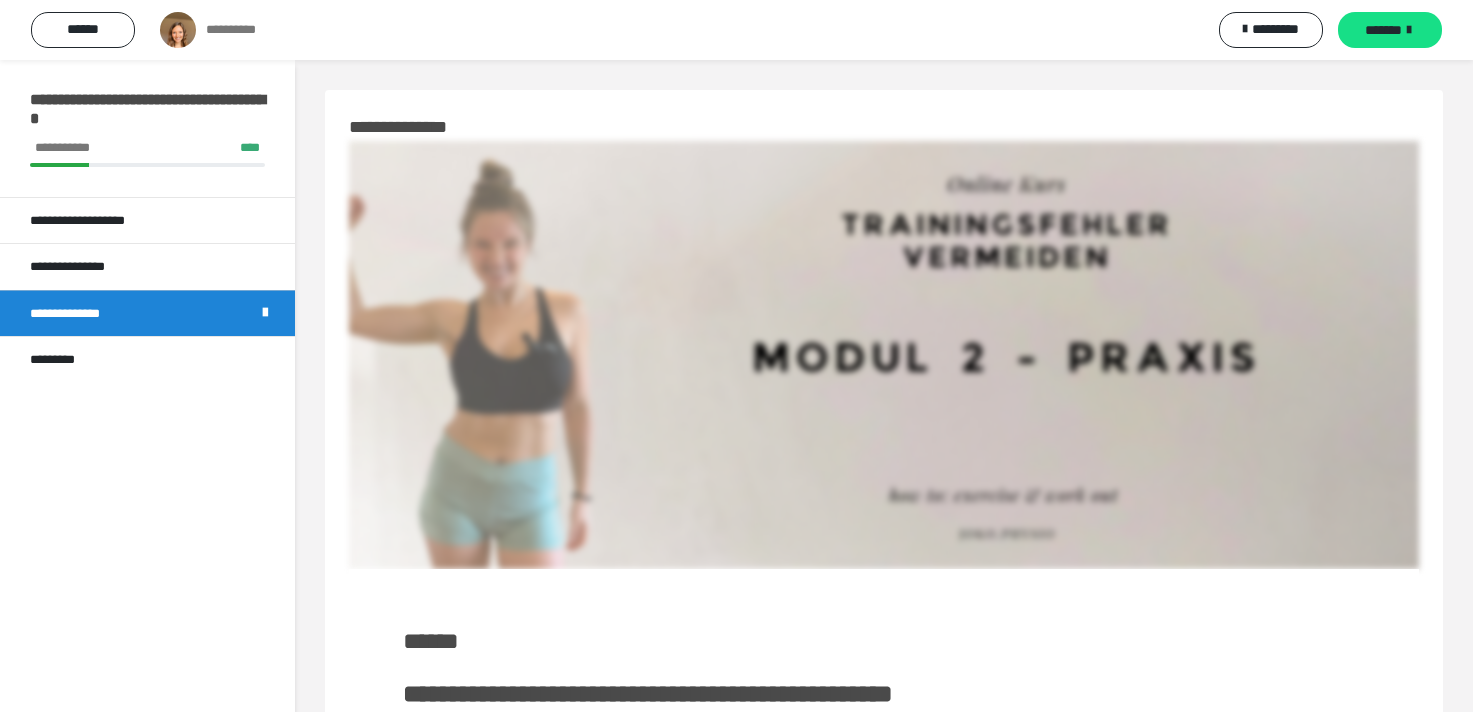 scroll, scrollTop: 0, scrollLeft: 0, axis: both 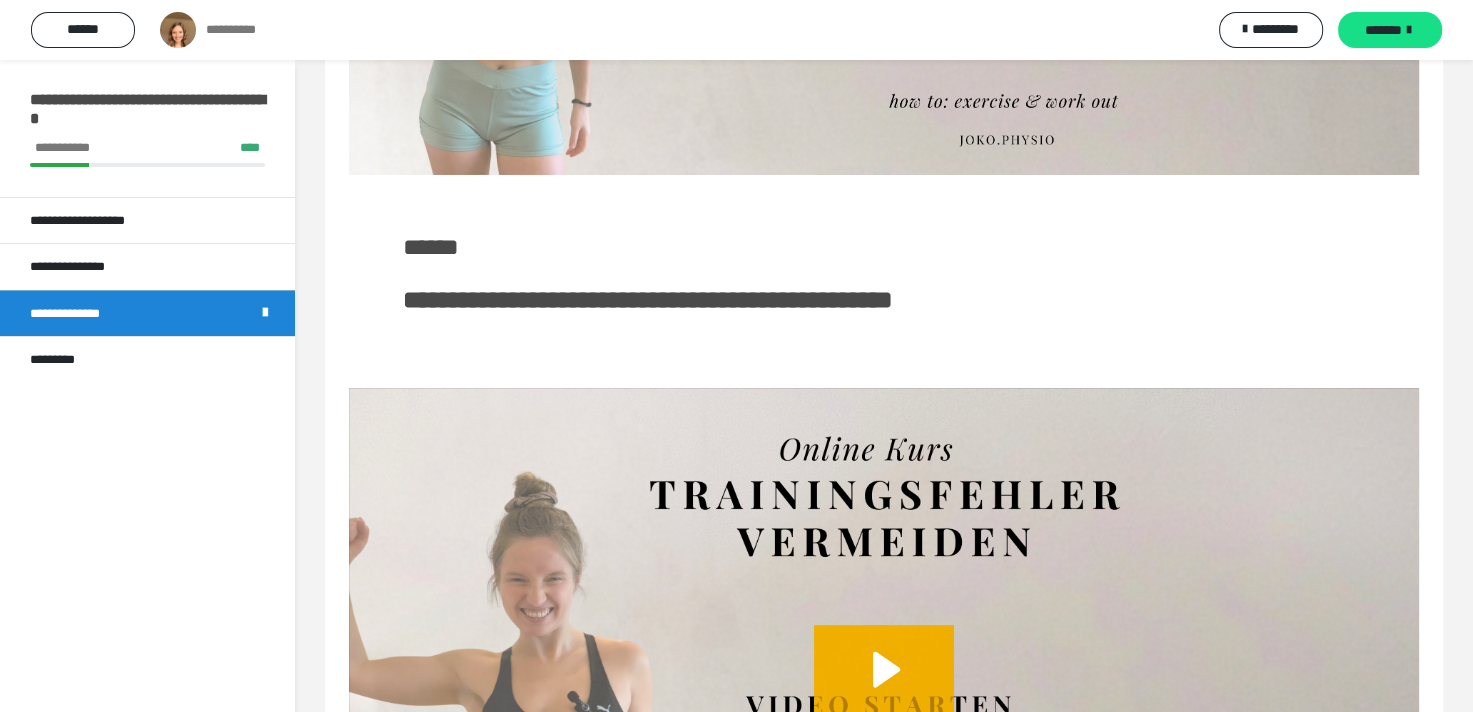 click on "**********" at bounding box center (239, 30) 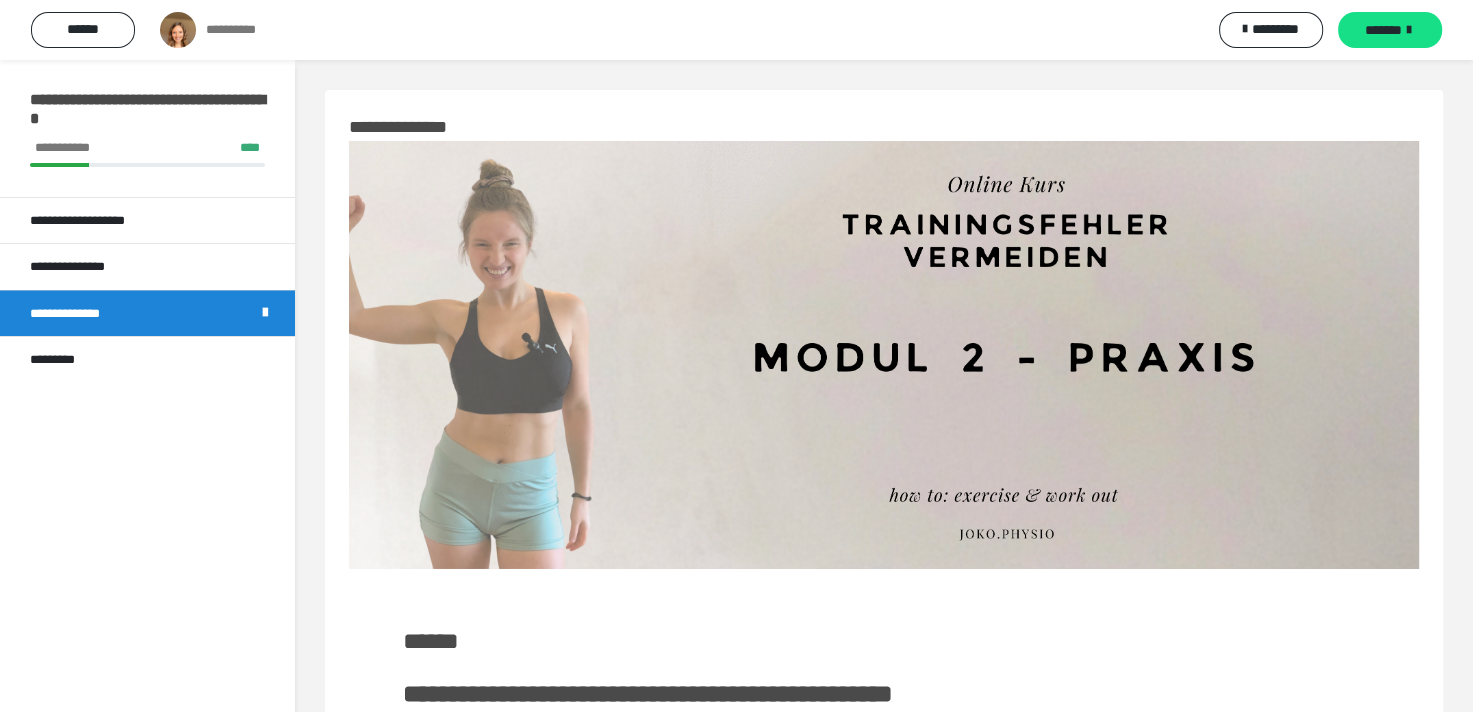 click on "**********" at bounding box center (239, 30) 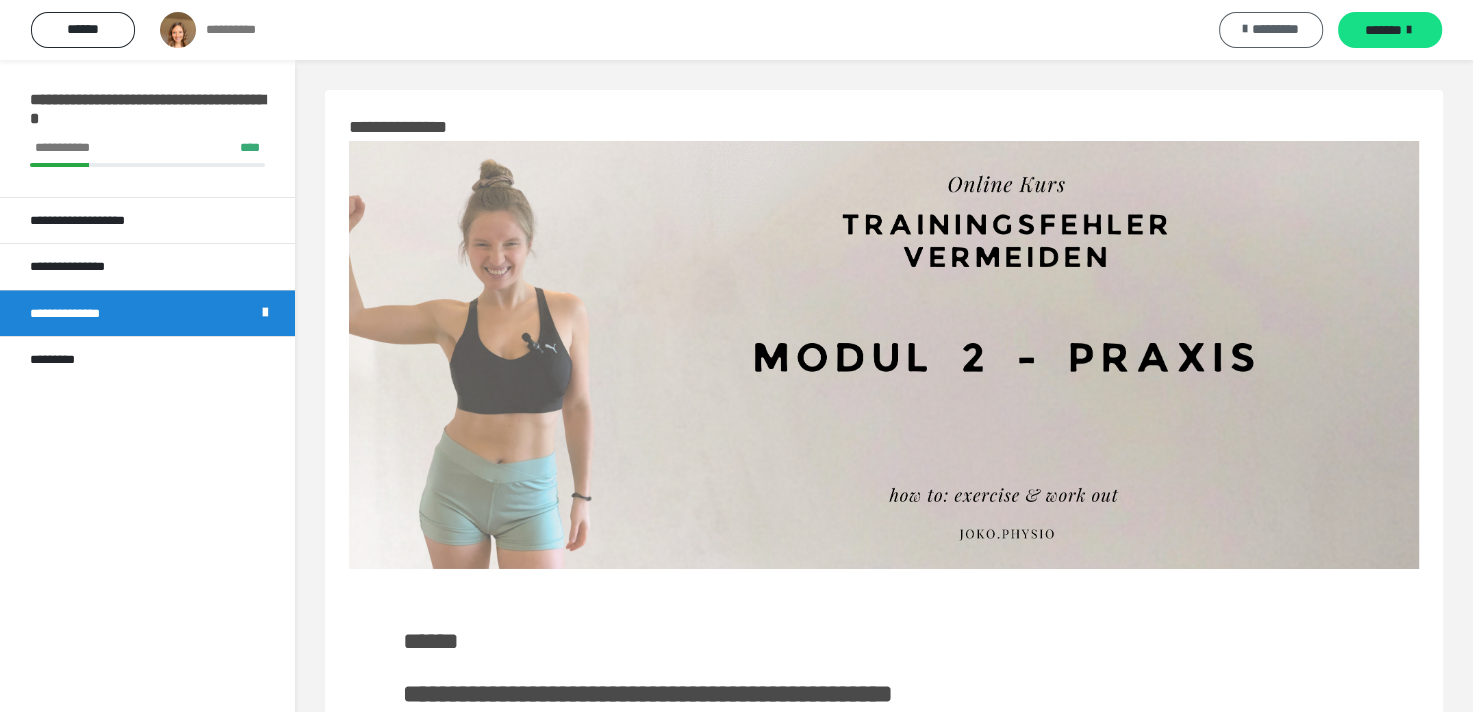 click on "*********" at bounding box center (1275, 29) 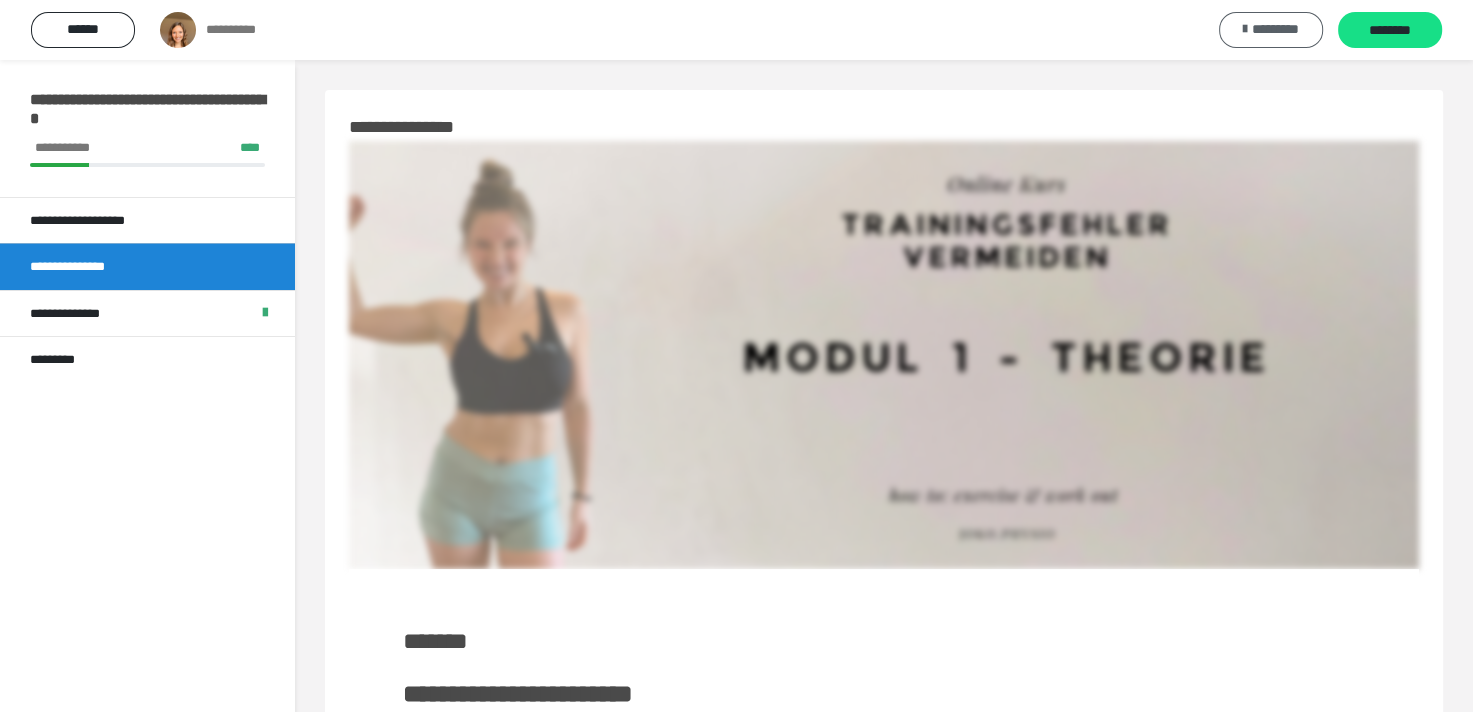 click on "*********" at bounding box center [1275, 29] 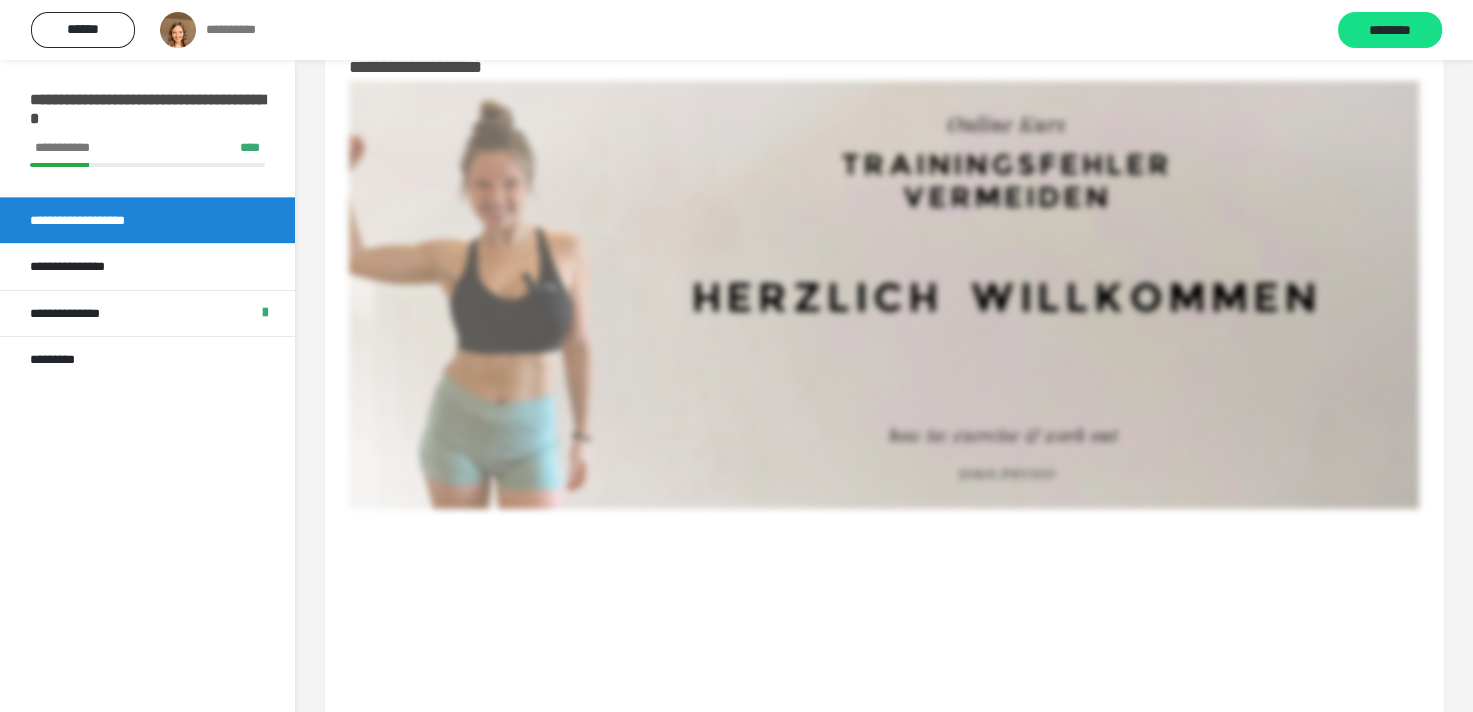 scroll, scrollTop: 84, scrollLeft: 0, axis: vertical 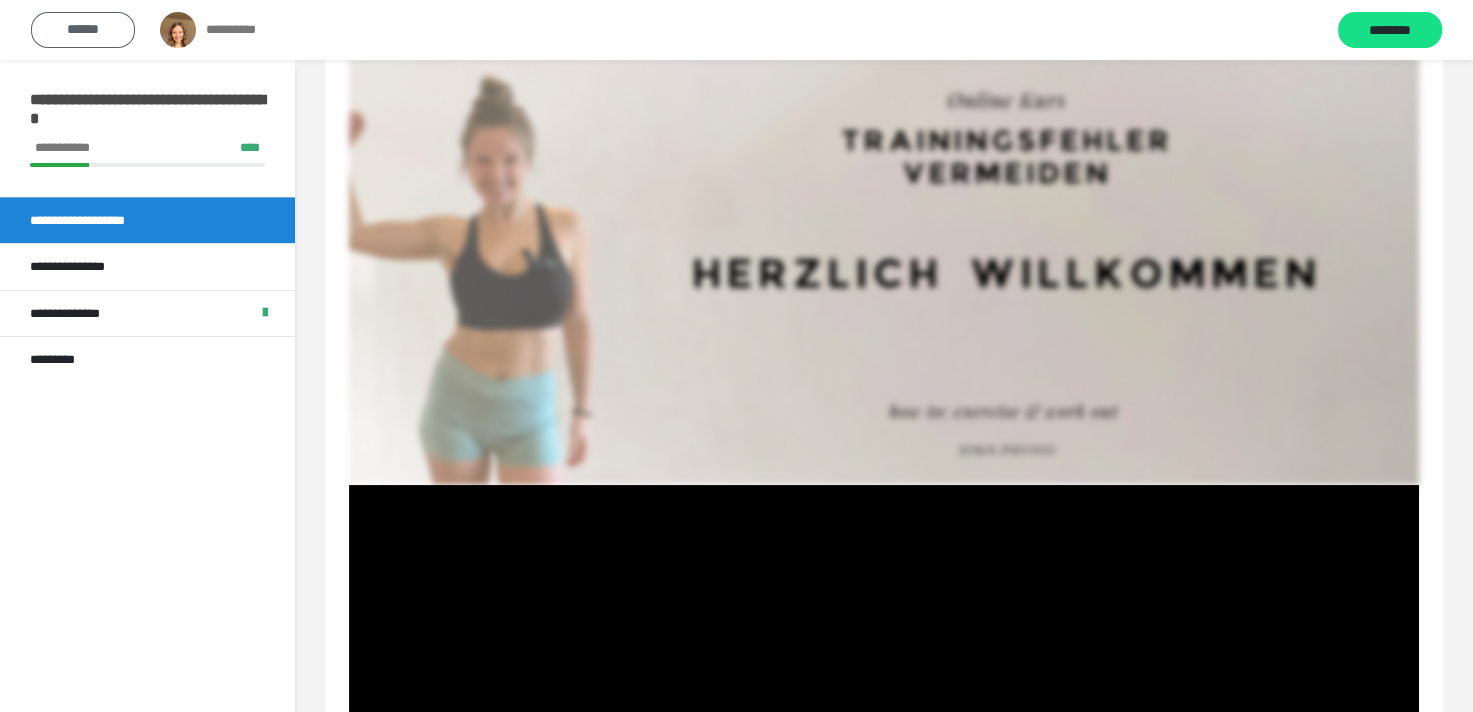 click on "******" at bounding box center (83, 29) 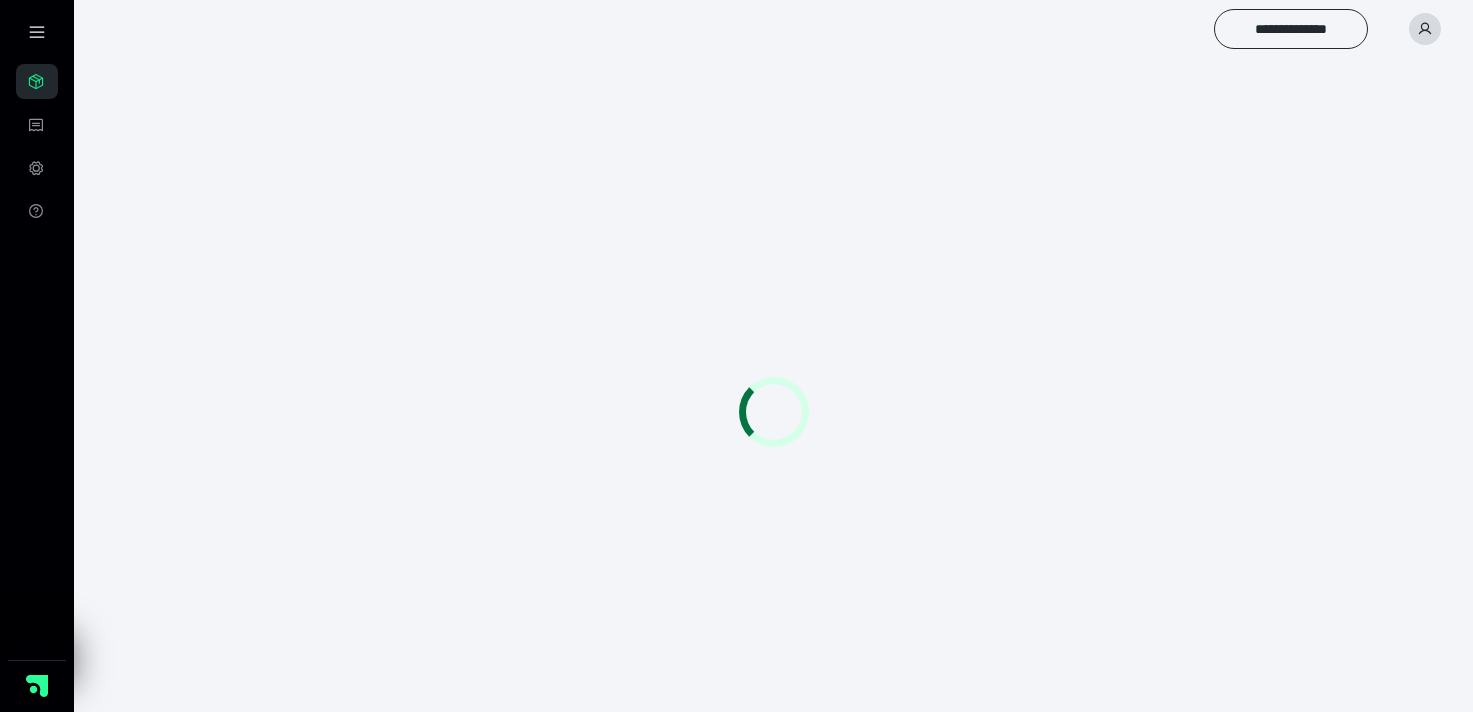 scroll, scrollTop: 0, scrollLeft: 0, axis: both 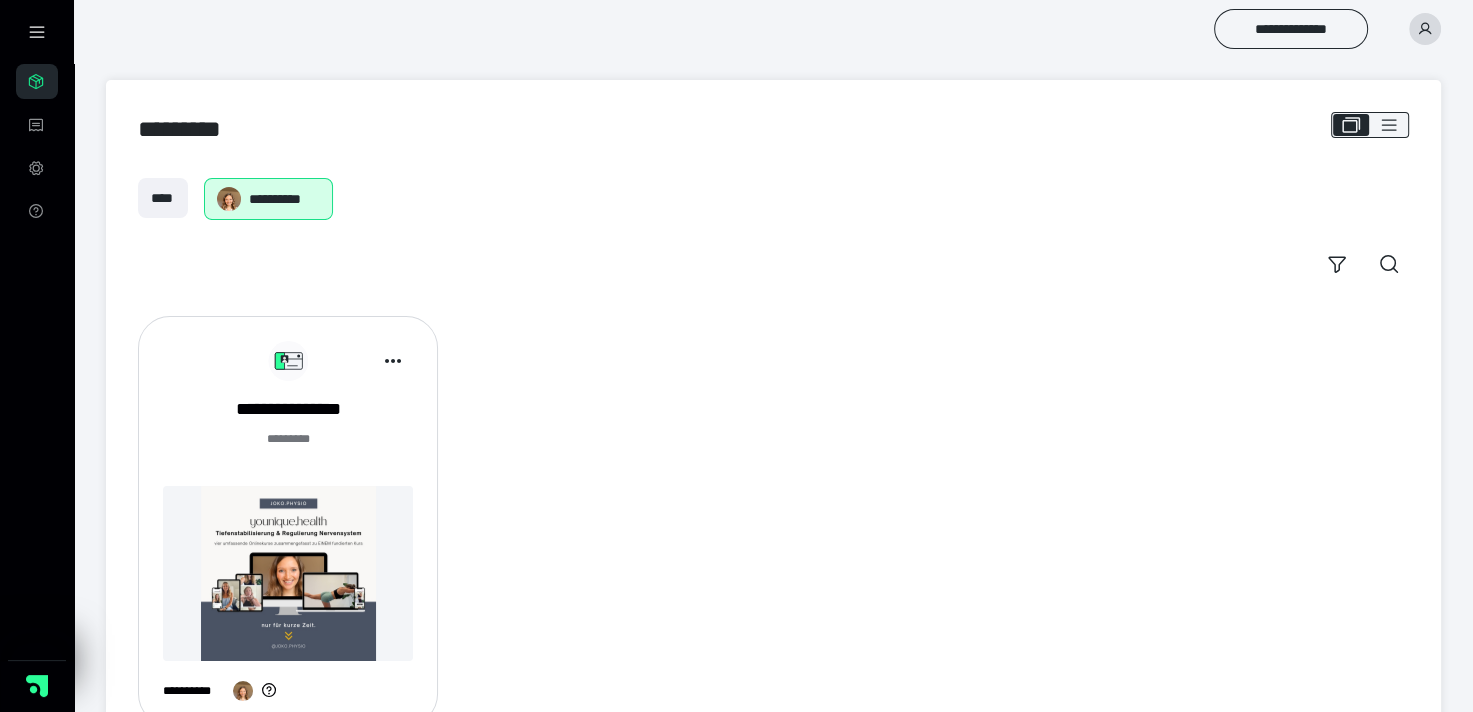 click at bounding box center [288, 573] 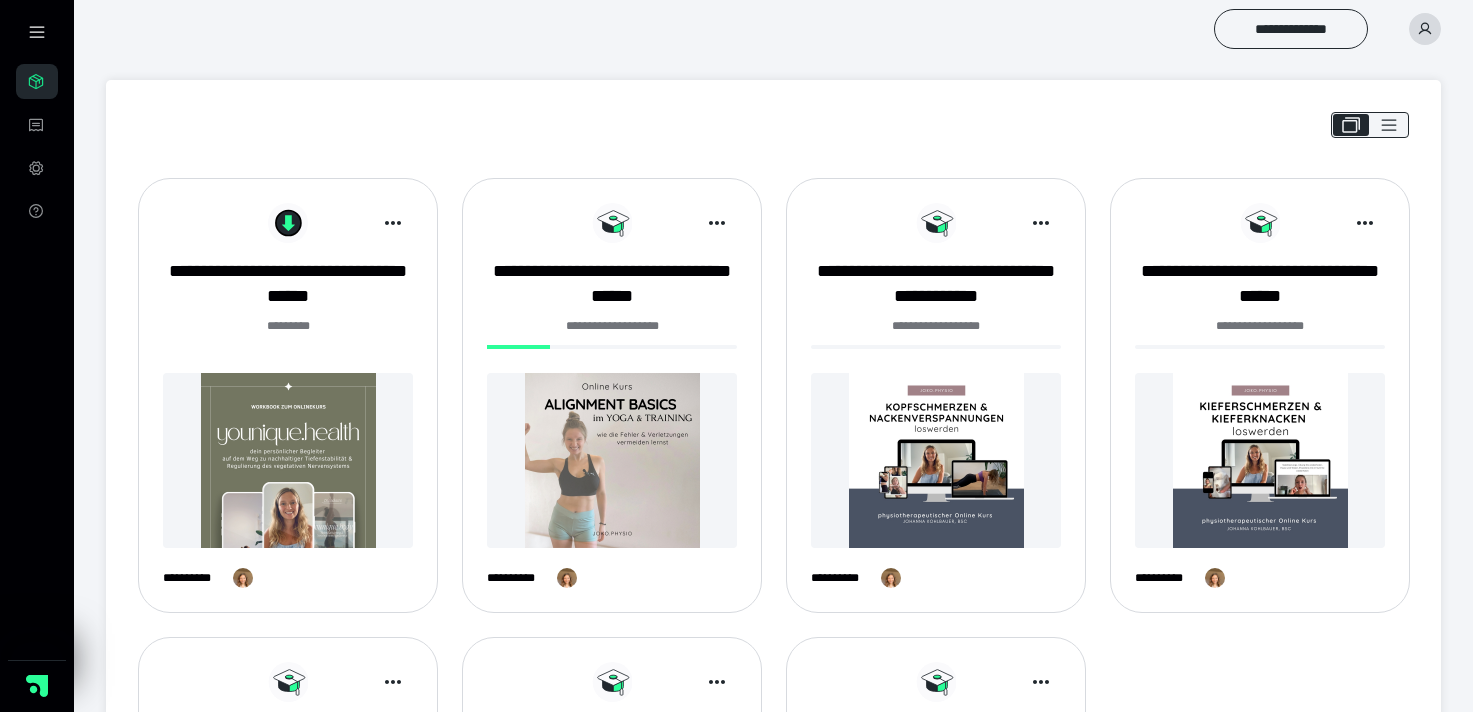 scroll, scrollTop: 0, scrollLeft: 0, axis: both 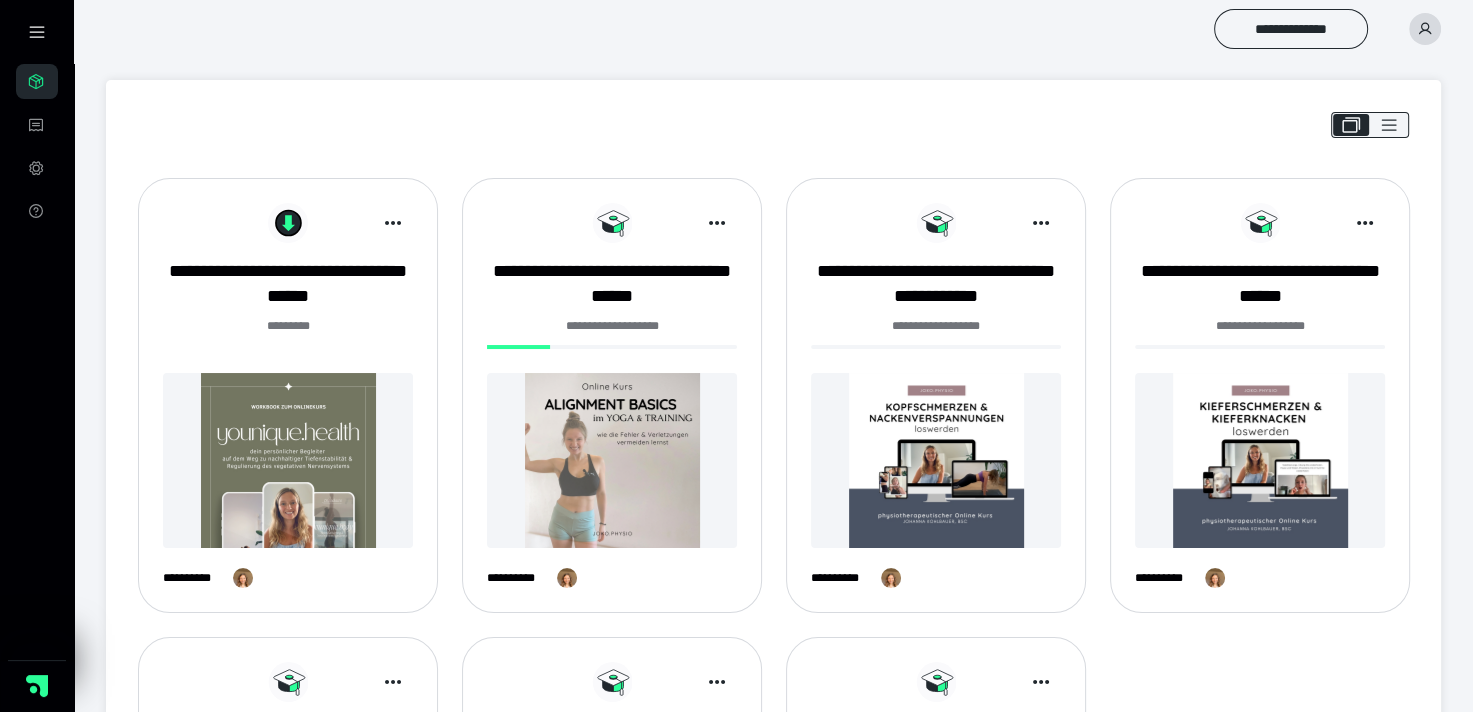 click at bounding box center [288, 460] 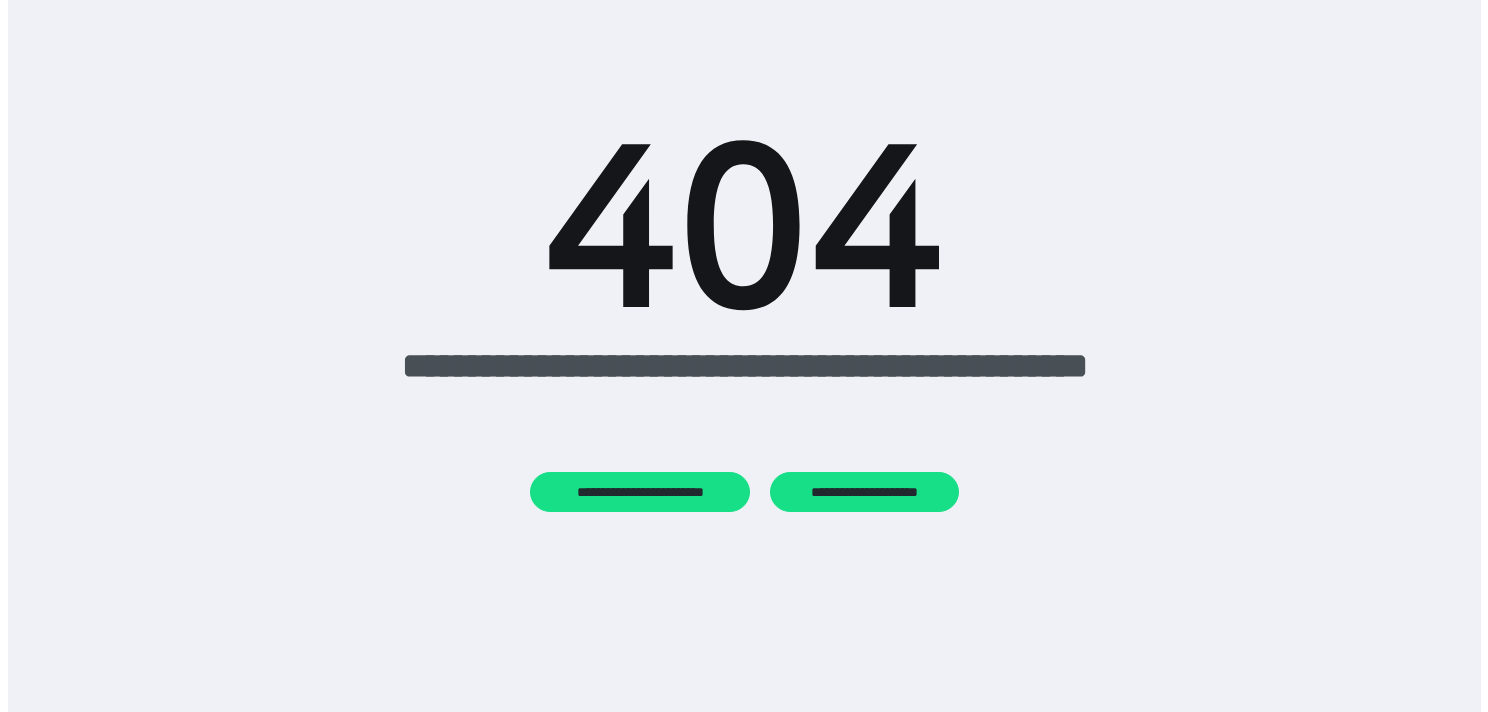 scroll, scrollTop: 0, scrollLeft: 0, axis: both 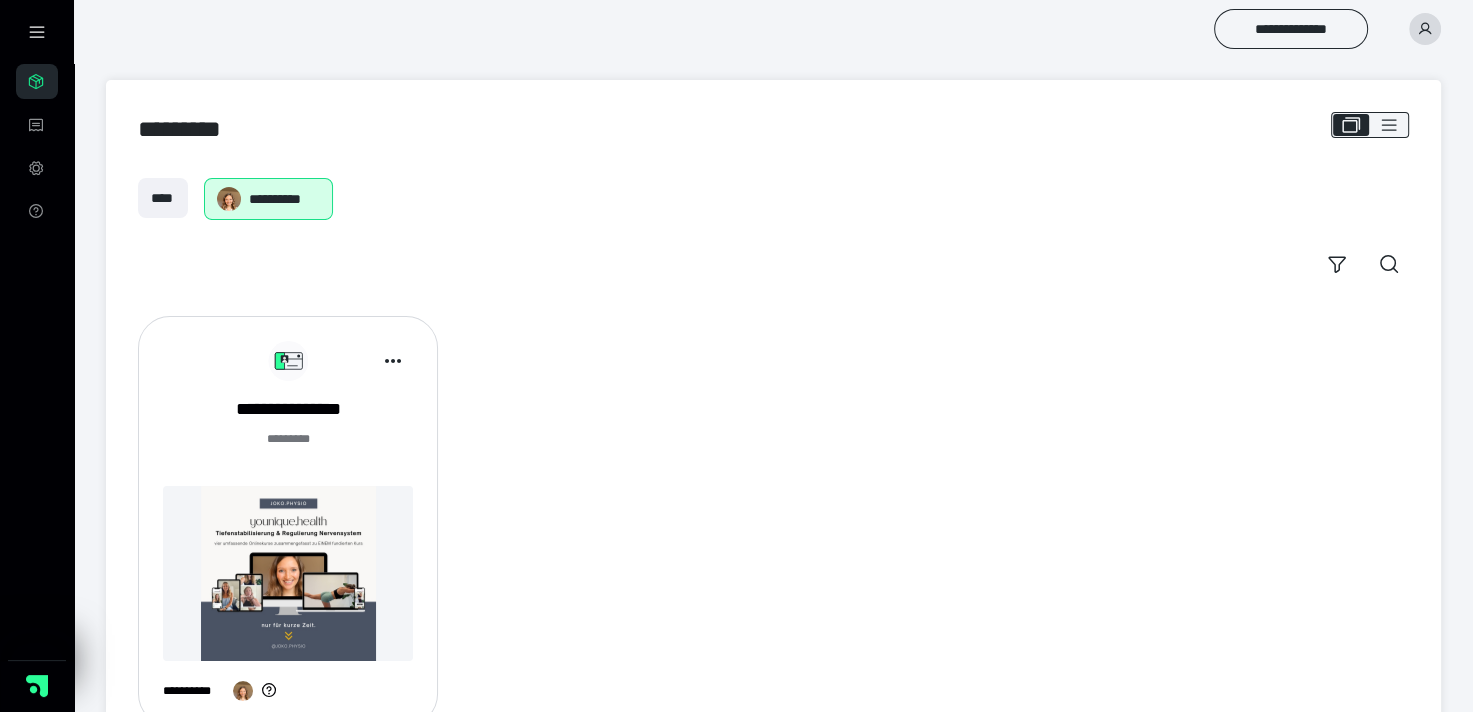 click on "*******   *" at bounding box center (288, 439) 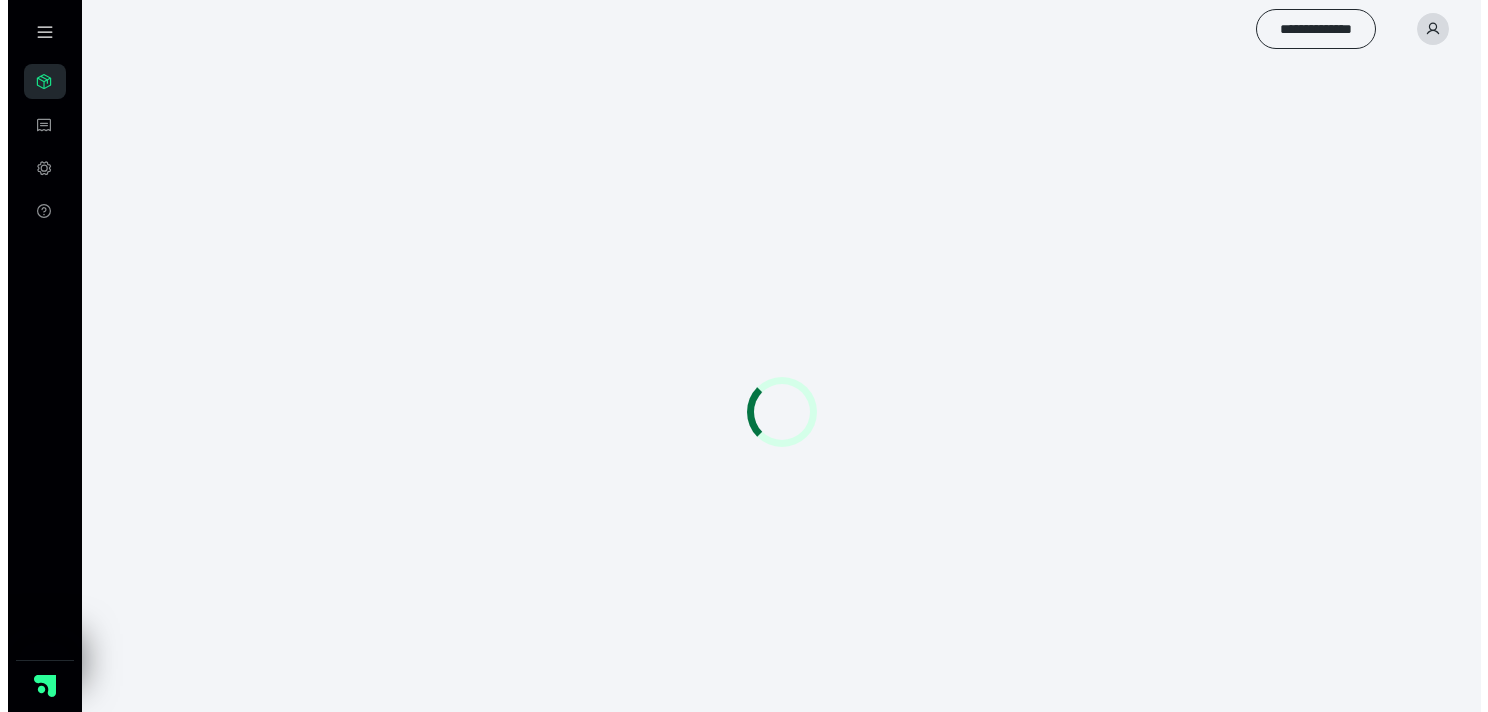 scroll, scrollTop: 0, scrollLeft: 0, axis: both 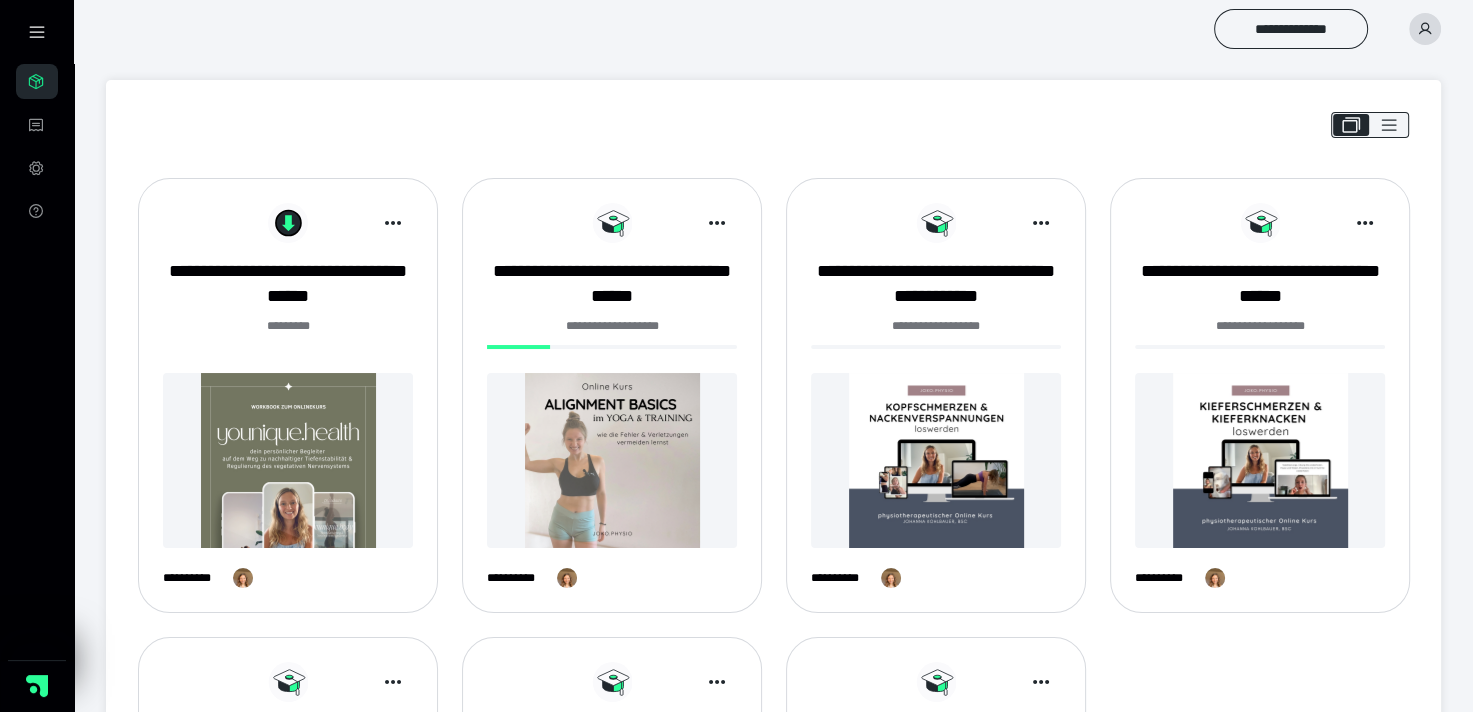 click at bounding box center (936, 460) 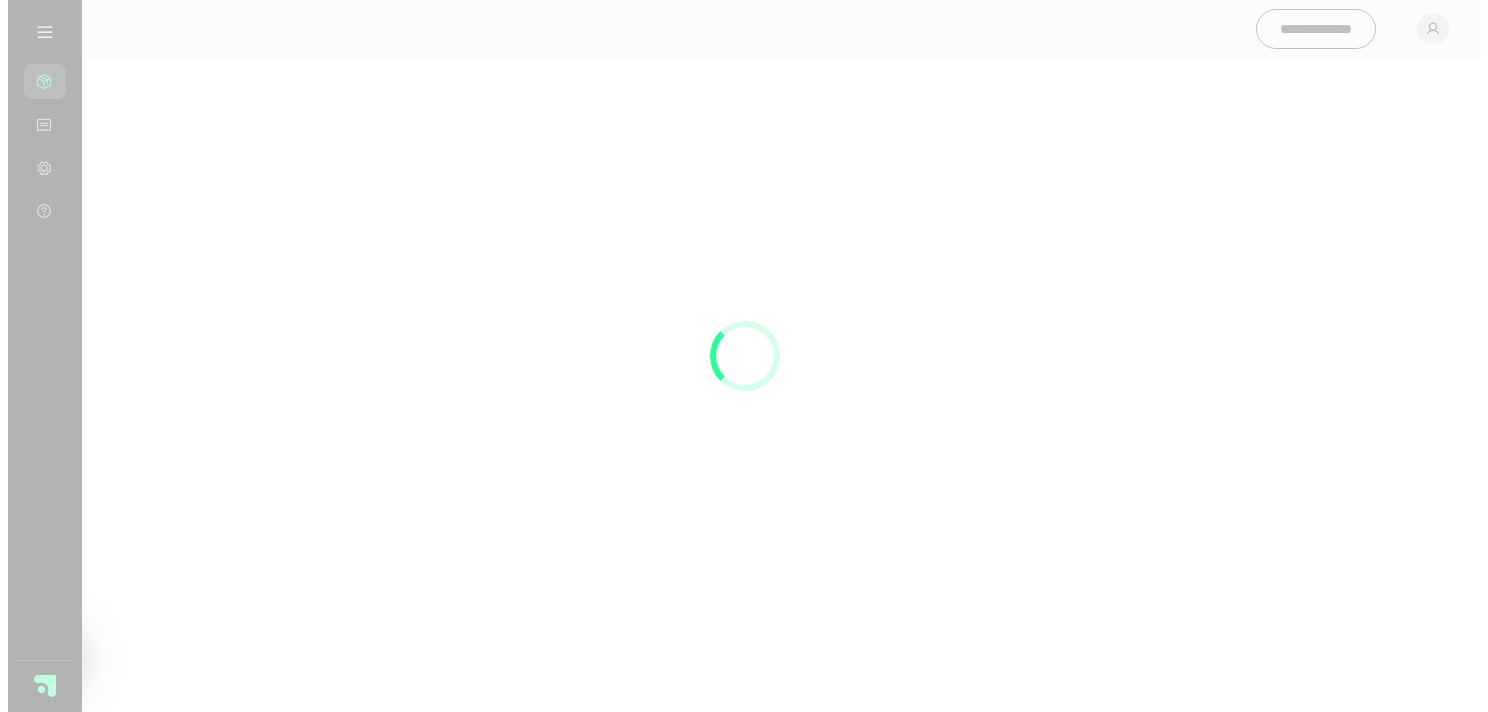 scroll, scrollTop: 0, scrollLeft: 0, axis: both 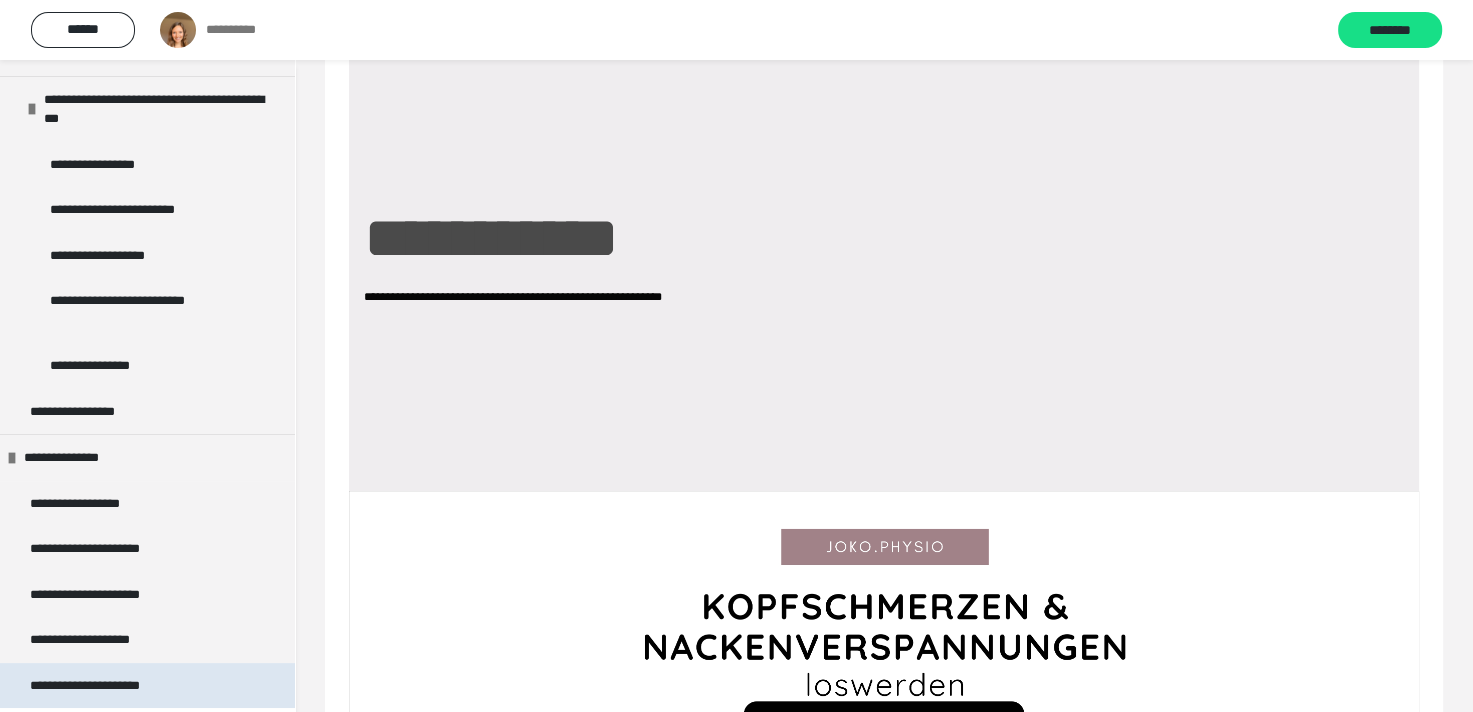click on "**********" at bounding box center (108, 686) 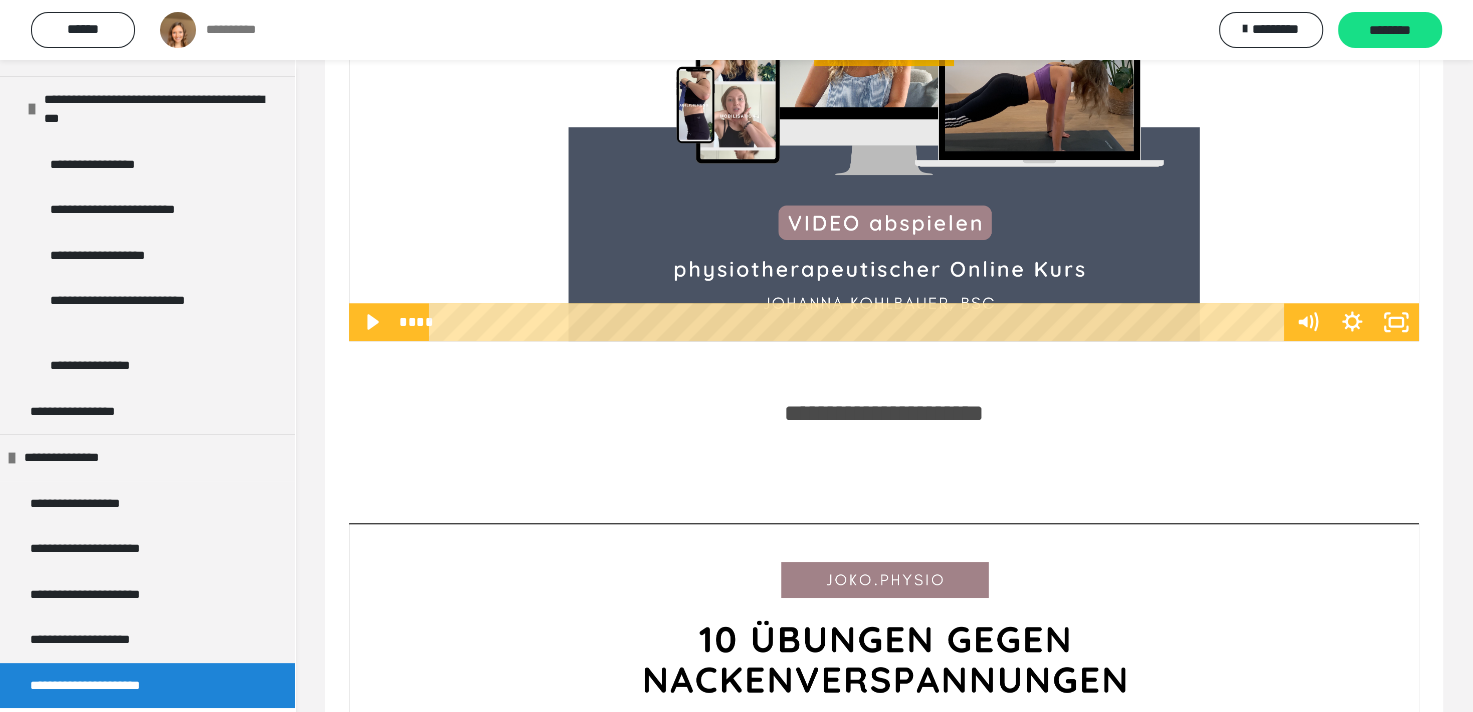 scroll, scrollTop: 1500, scrollLeft: 0, axis: vertical 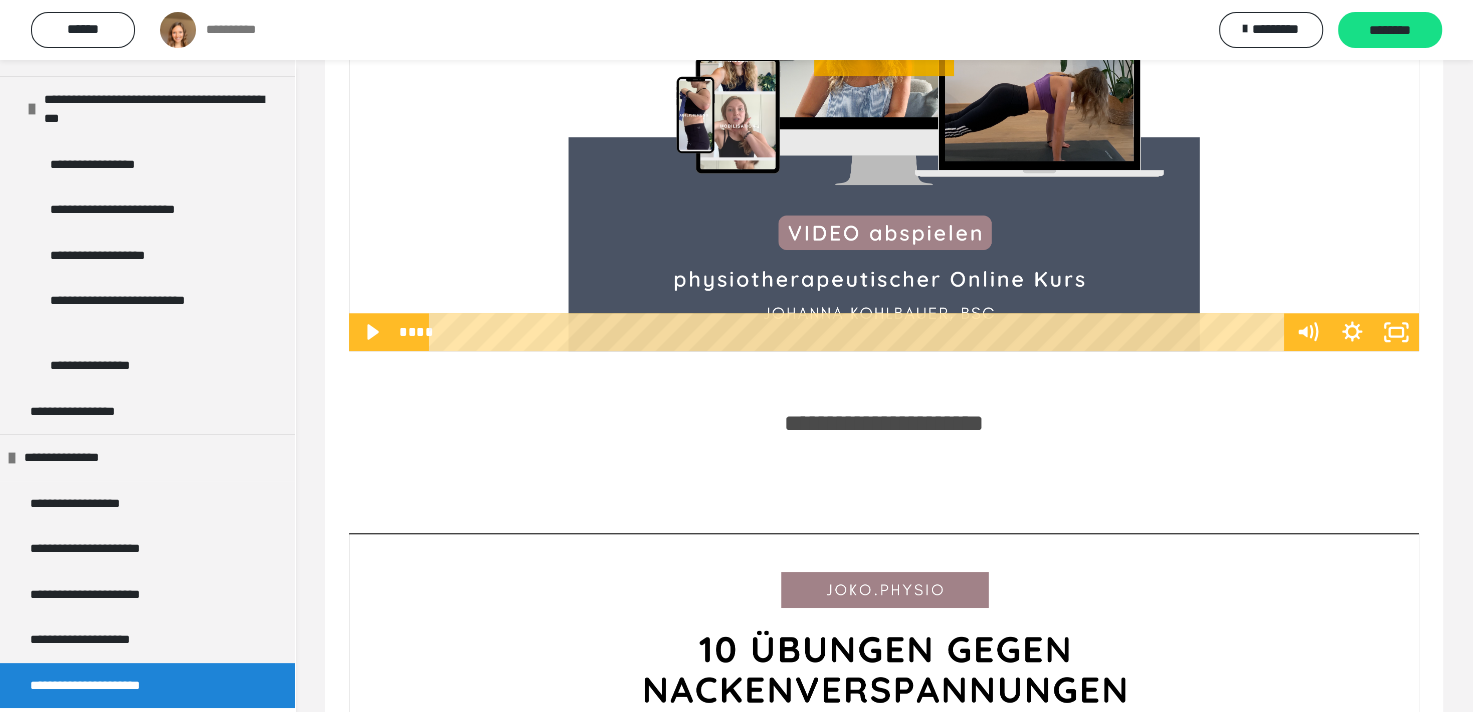 click at bounding box center (884, 51) 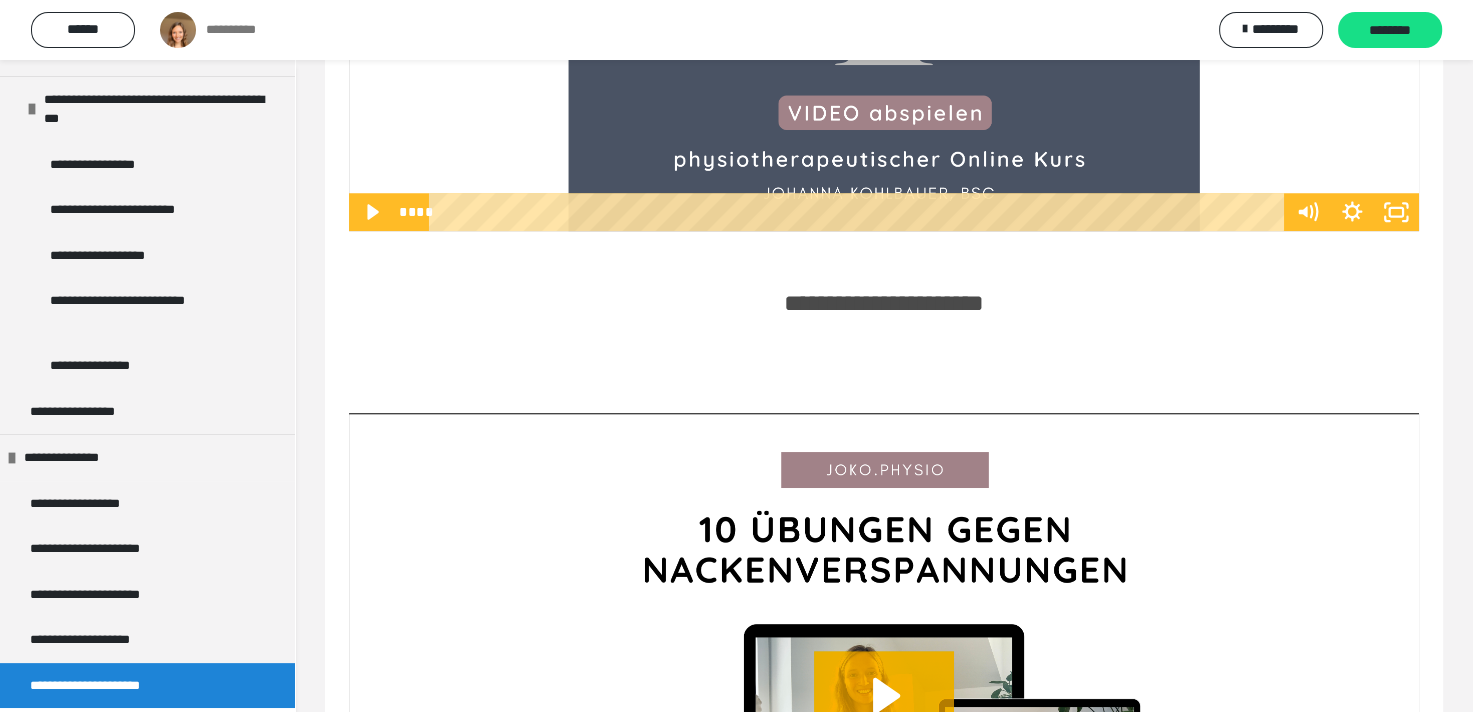 scroll, scrollTop: 1700, scrollLeft: 0, axis: vertical 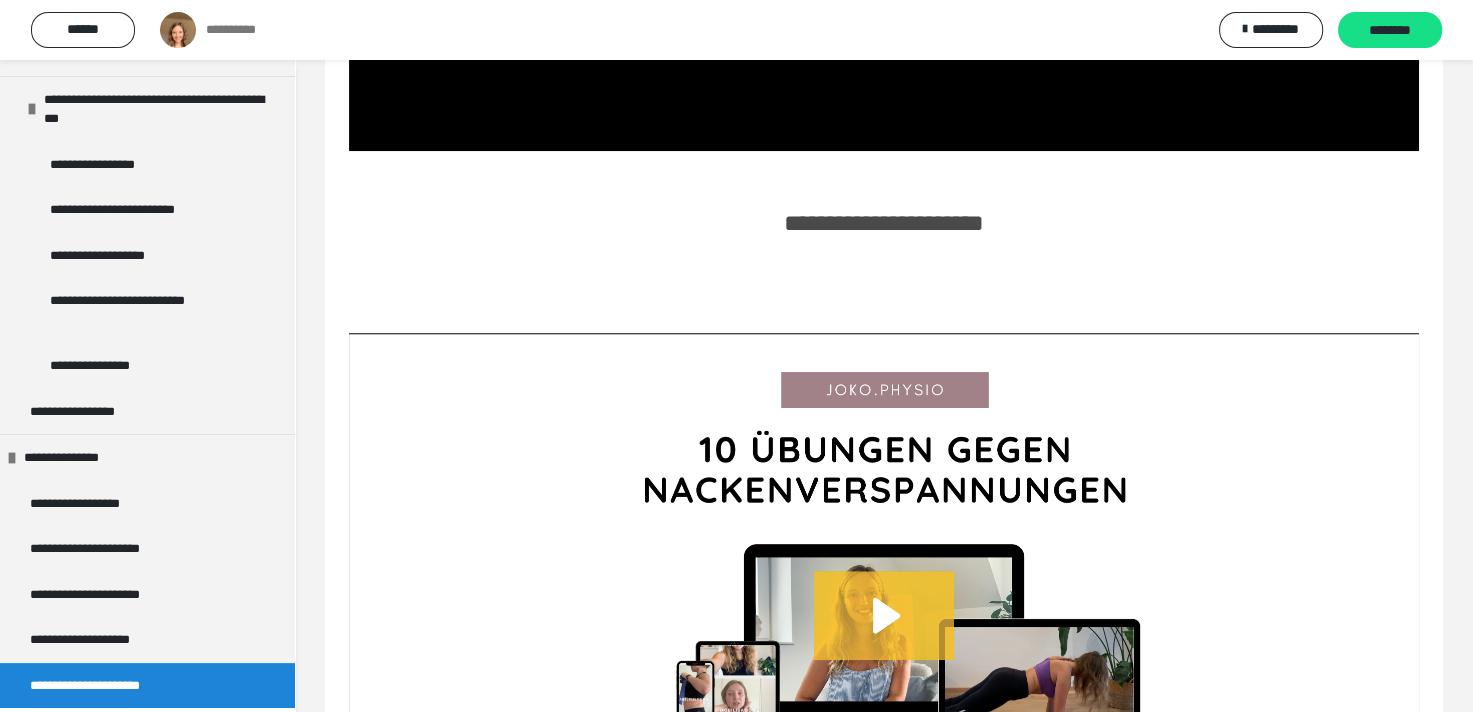 click 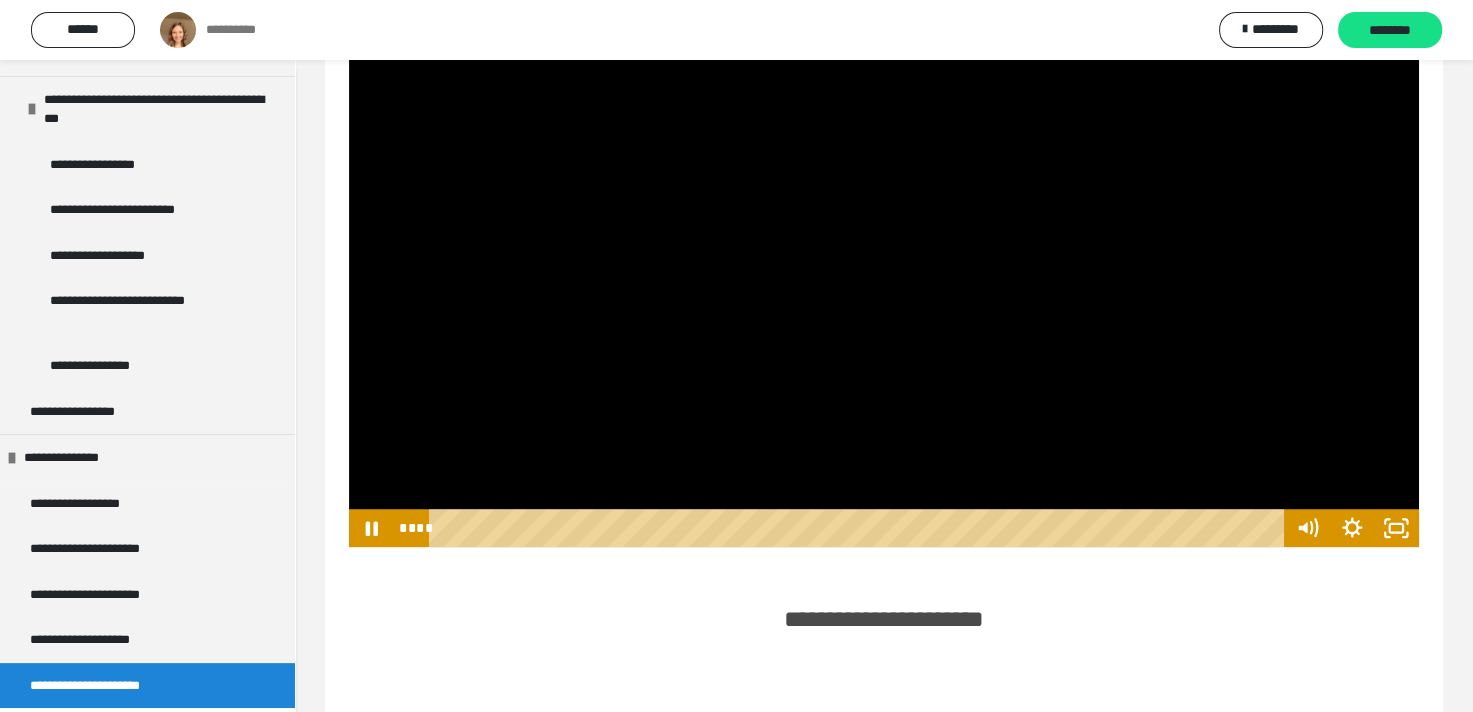 scroll, scrollTop: 1300, scrollLeft: 0, axis: vertical 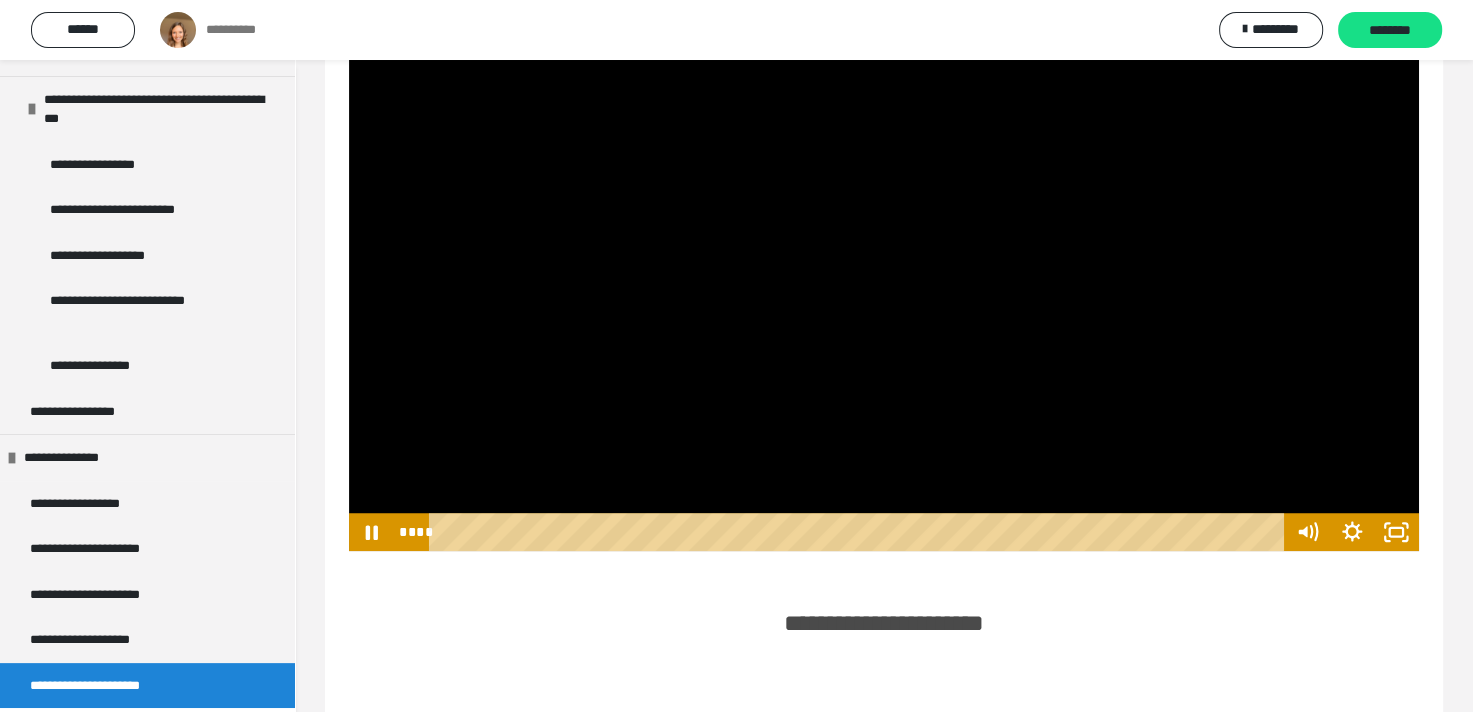 click at bounding box center [884, 251] 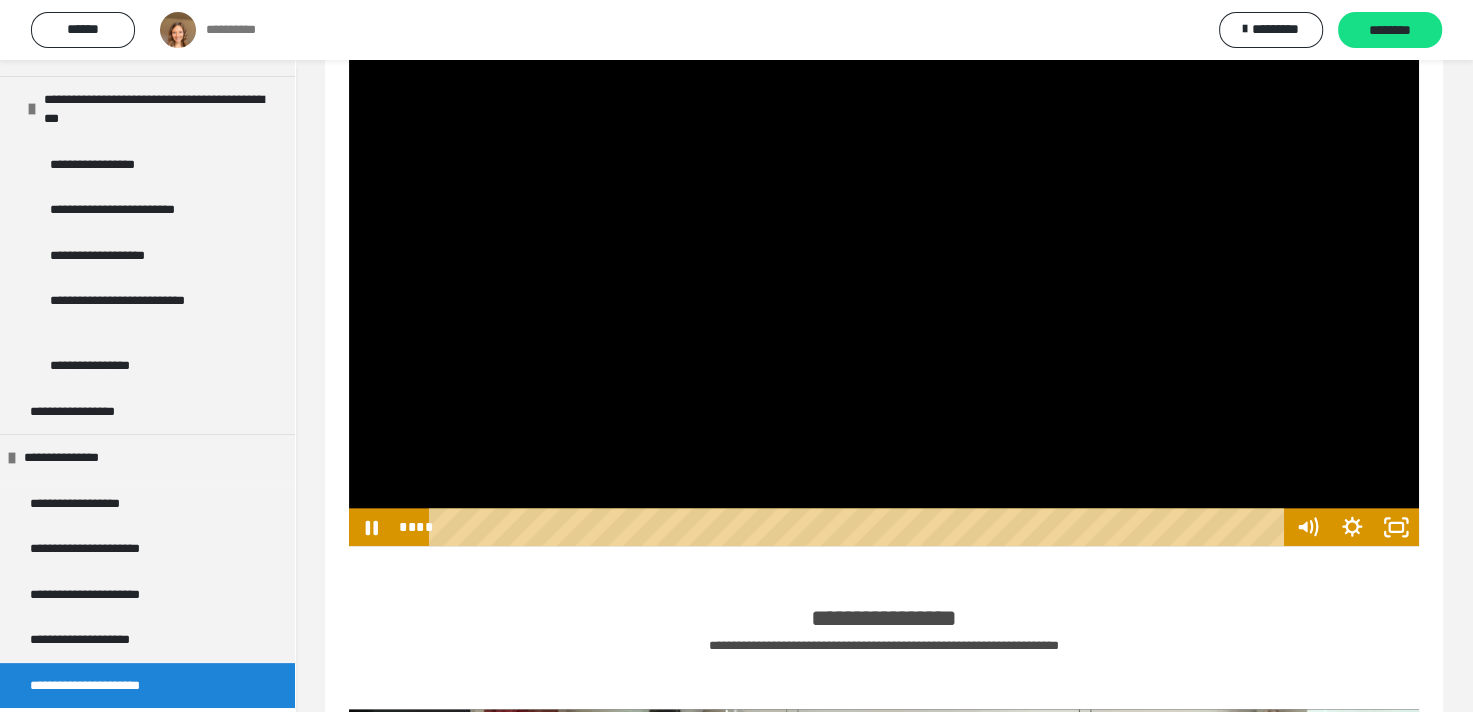 scroll, scrollTop: 2100, scrollLeft: 0, axis: vertical 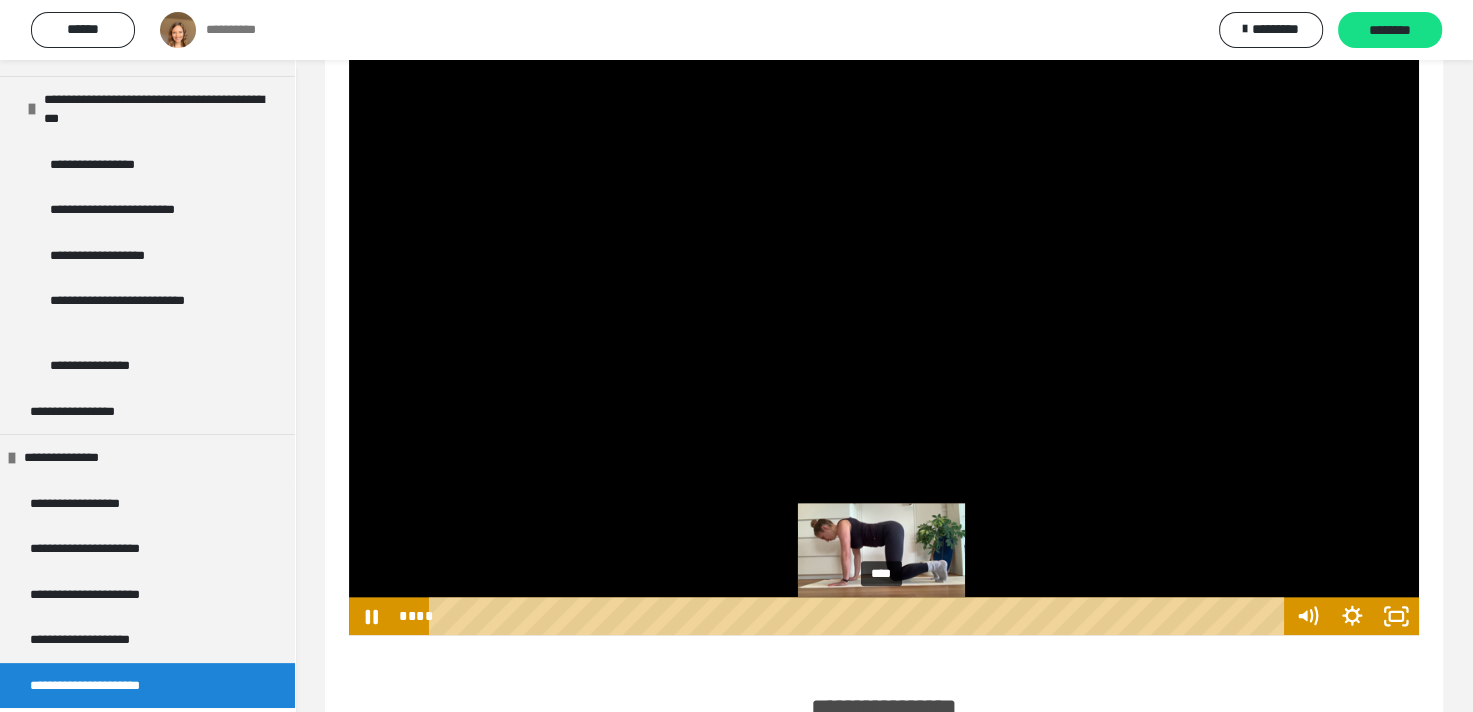click on "****" at bounding box center [860, 616] 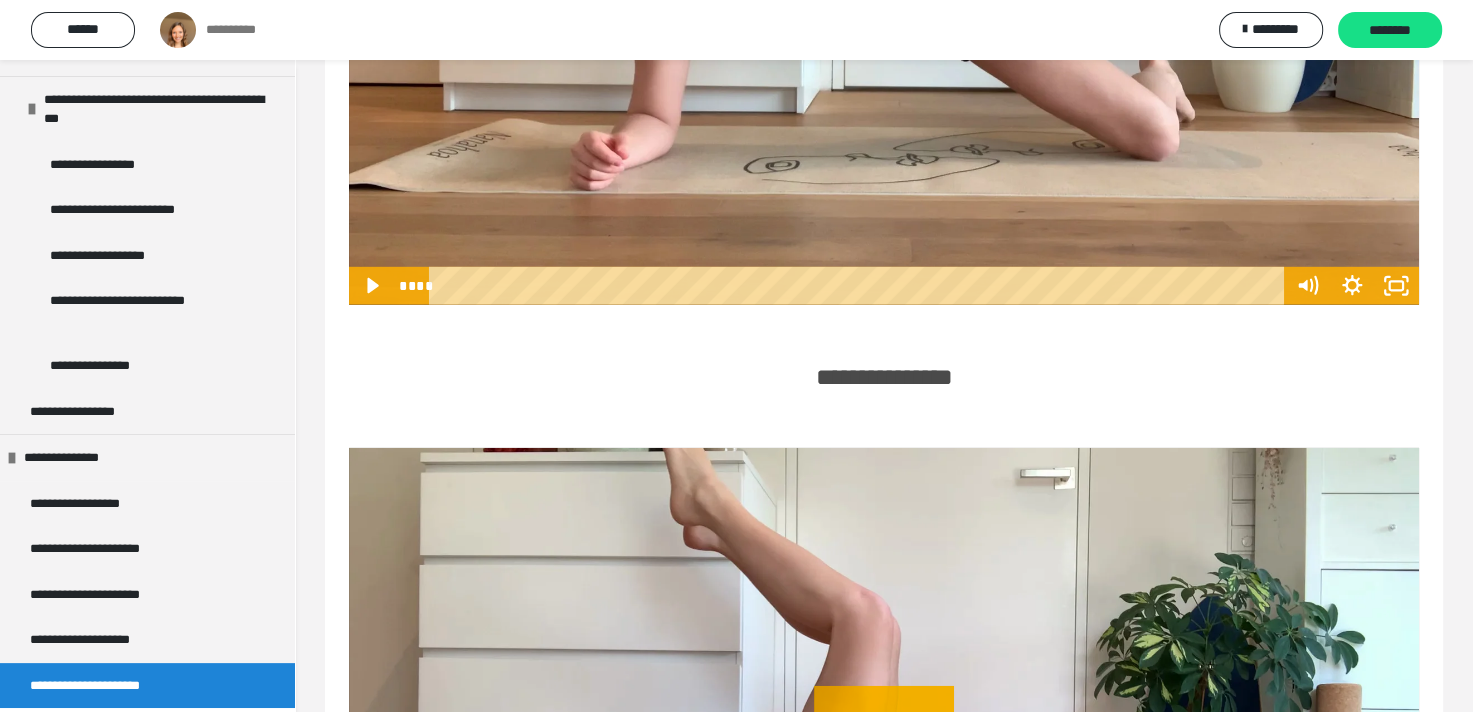 scroll, scrollTop: 5900, scrollLeft: 0, axis: vertical 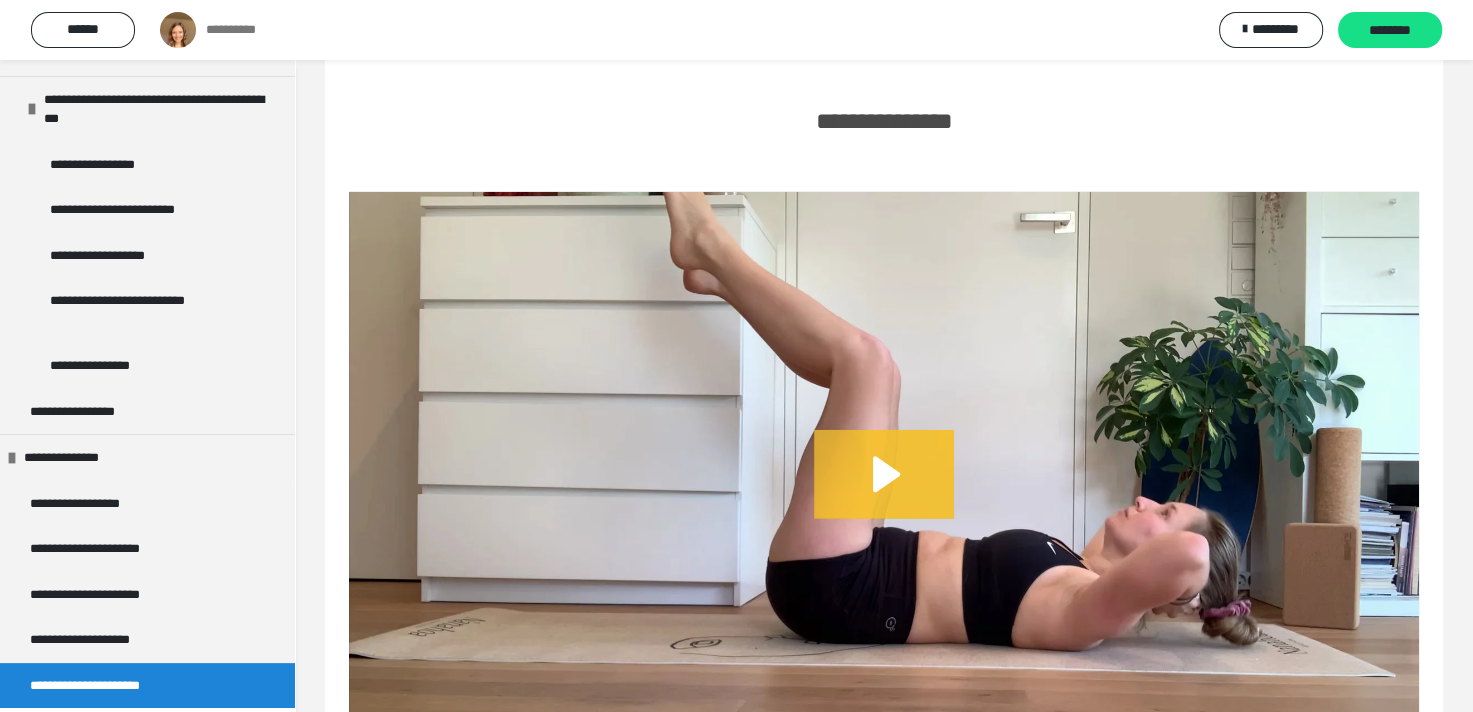 click 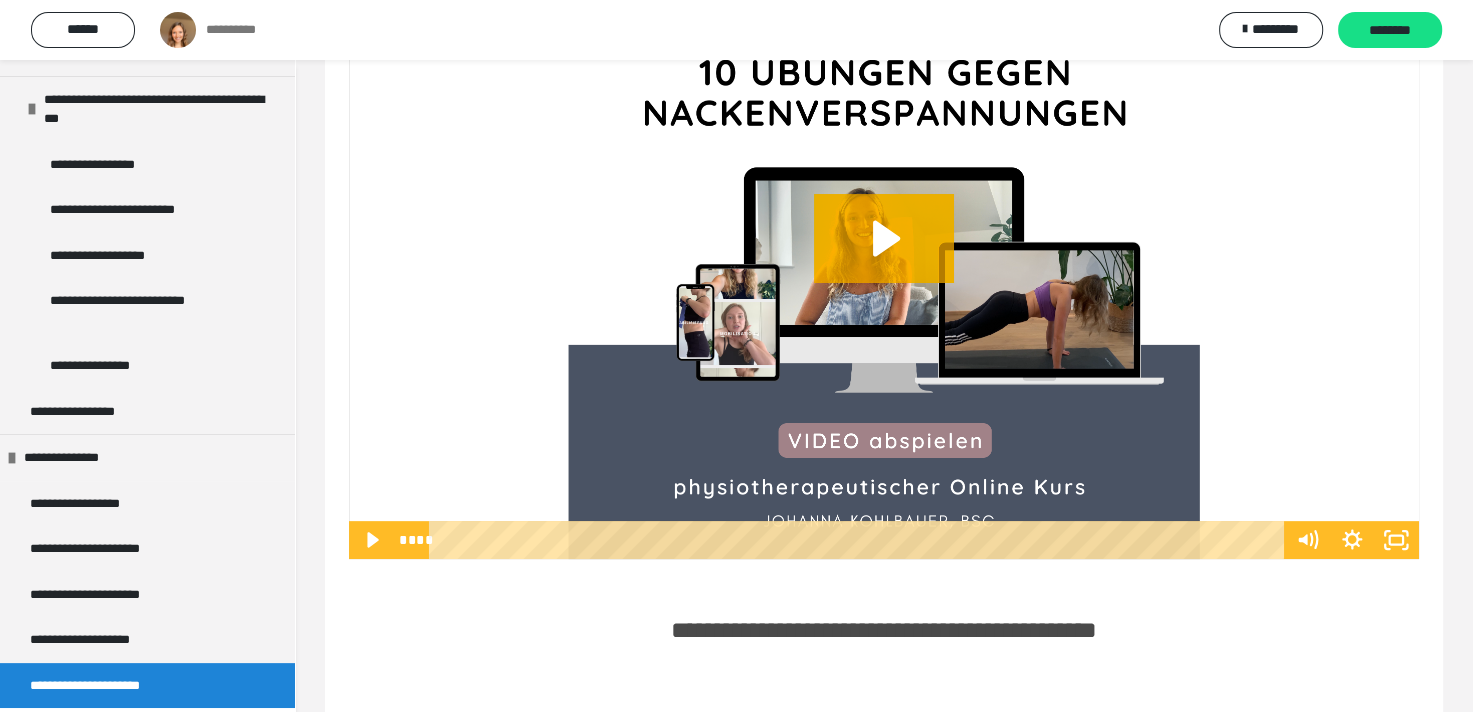 scroll, scrollTop: 1214, scrollLeft: 0, axis: vertical 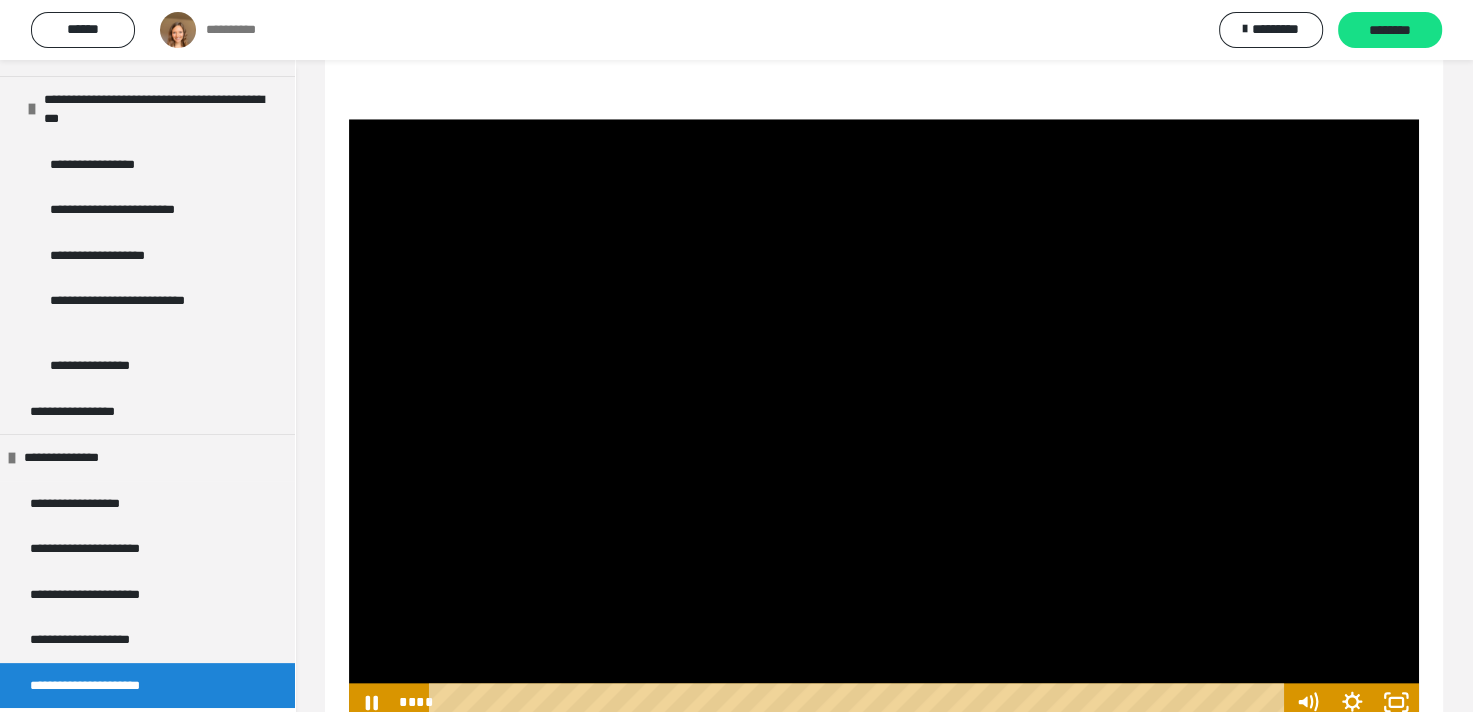 click at bounding box center [884, 420] 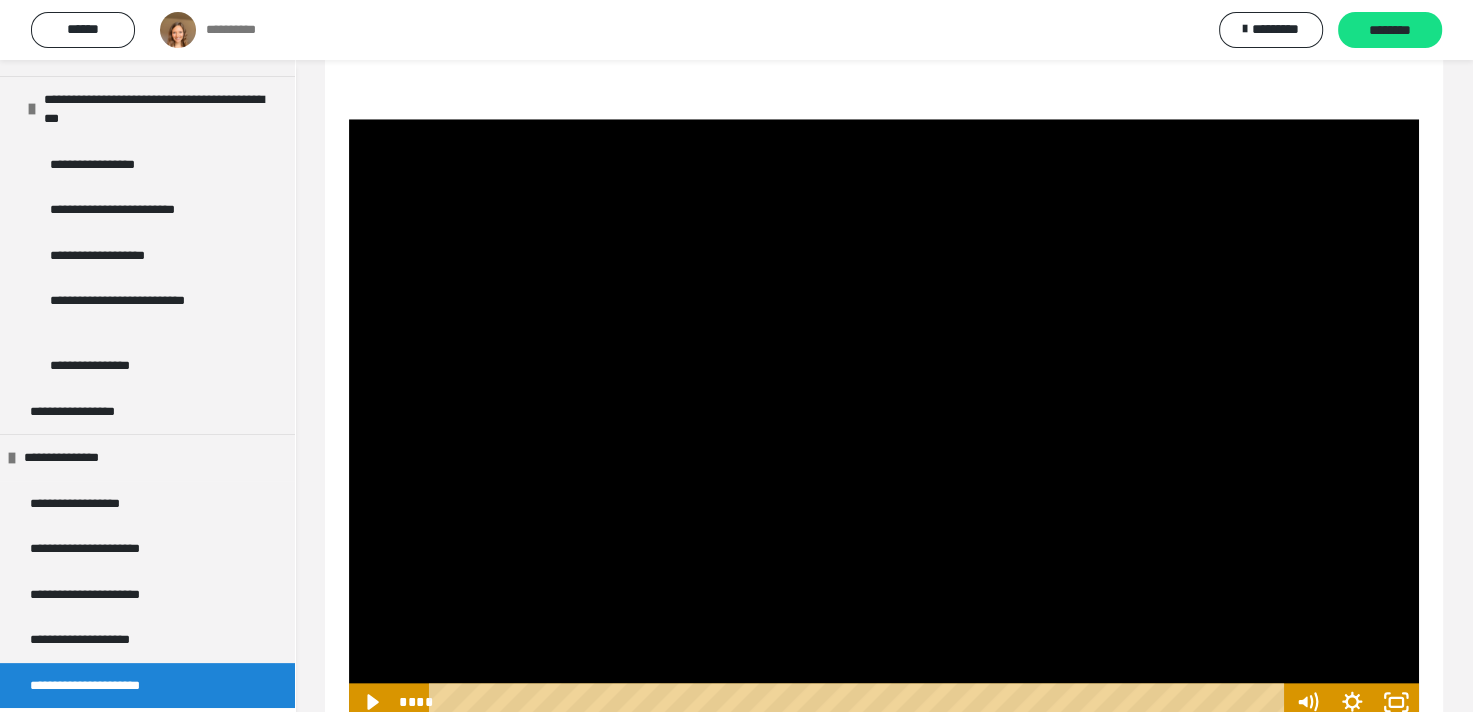 click at bounding box center [884, 420] 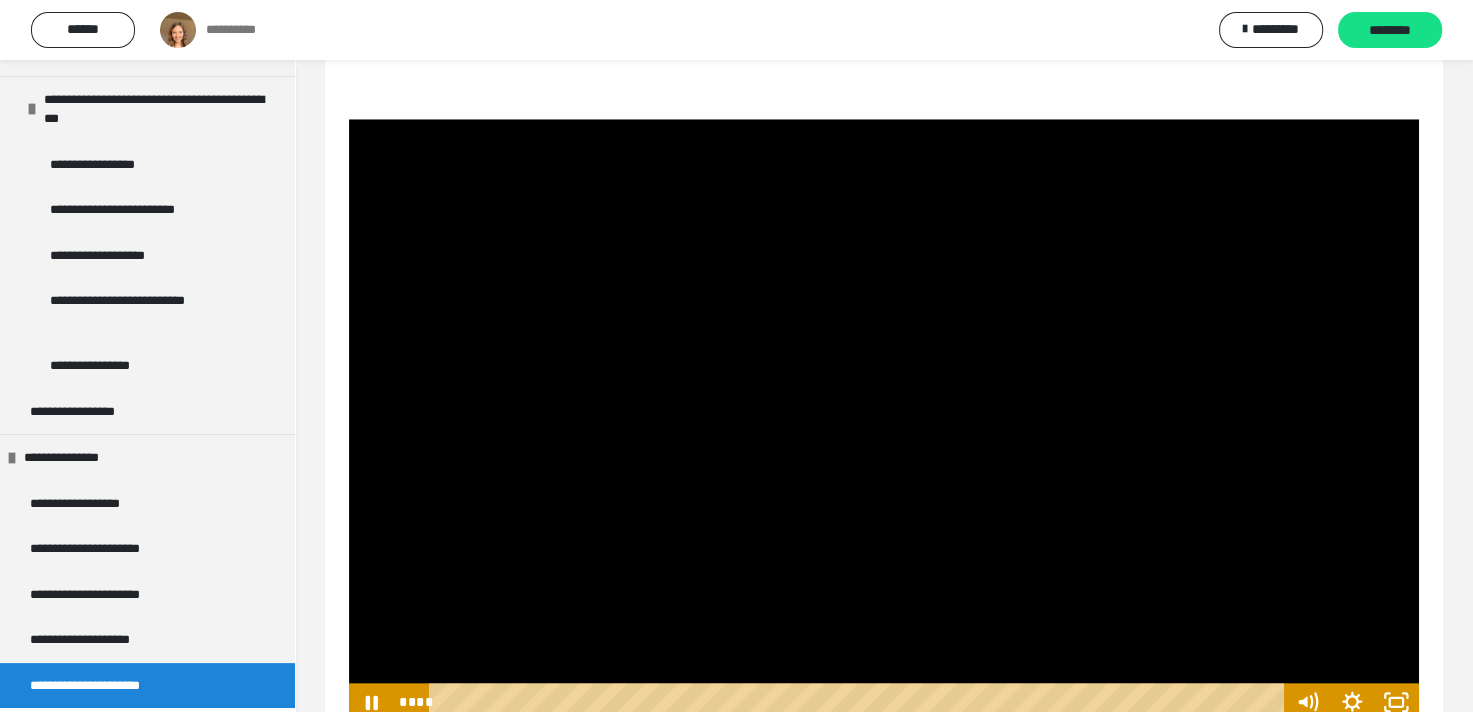click at bounding box center [884, 420] 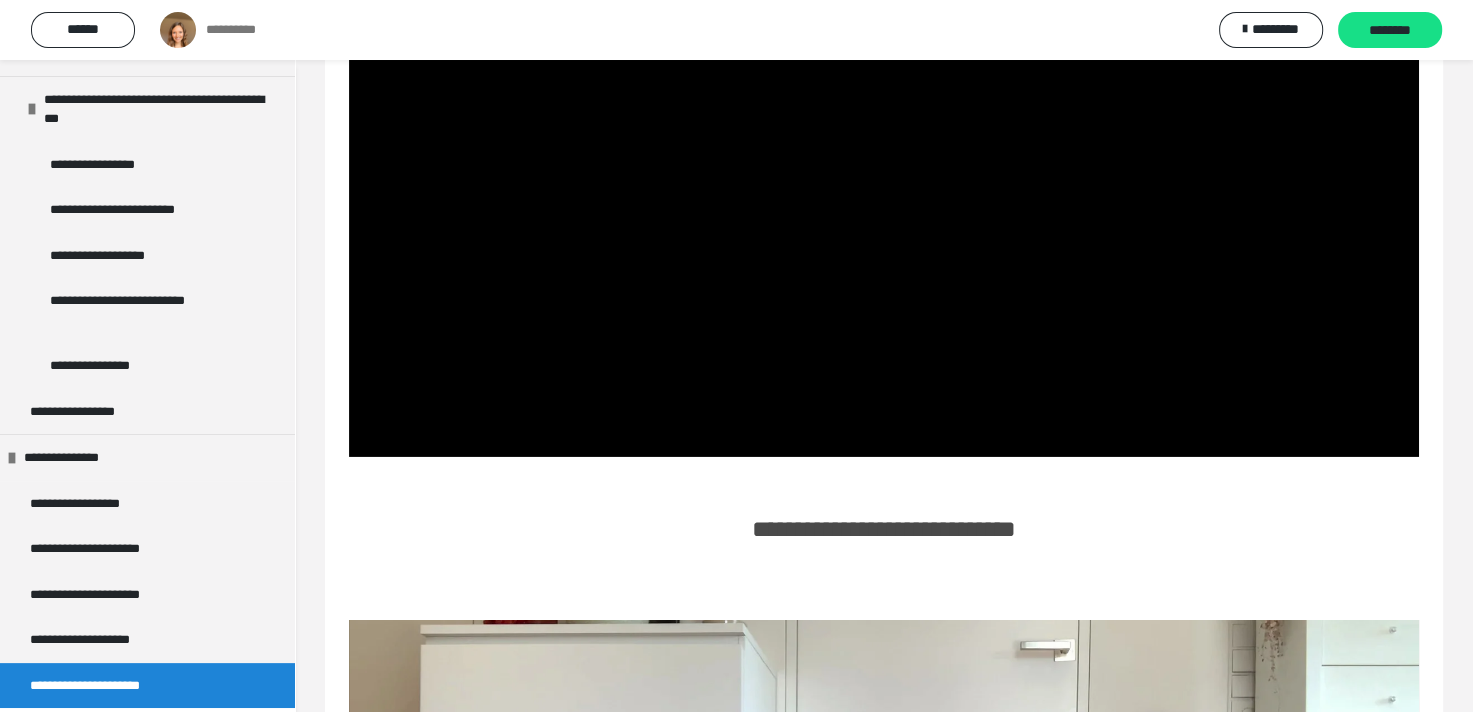 scroll, scrollTop: 6049, scrollLeft: 0, axis: vertical 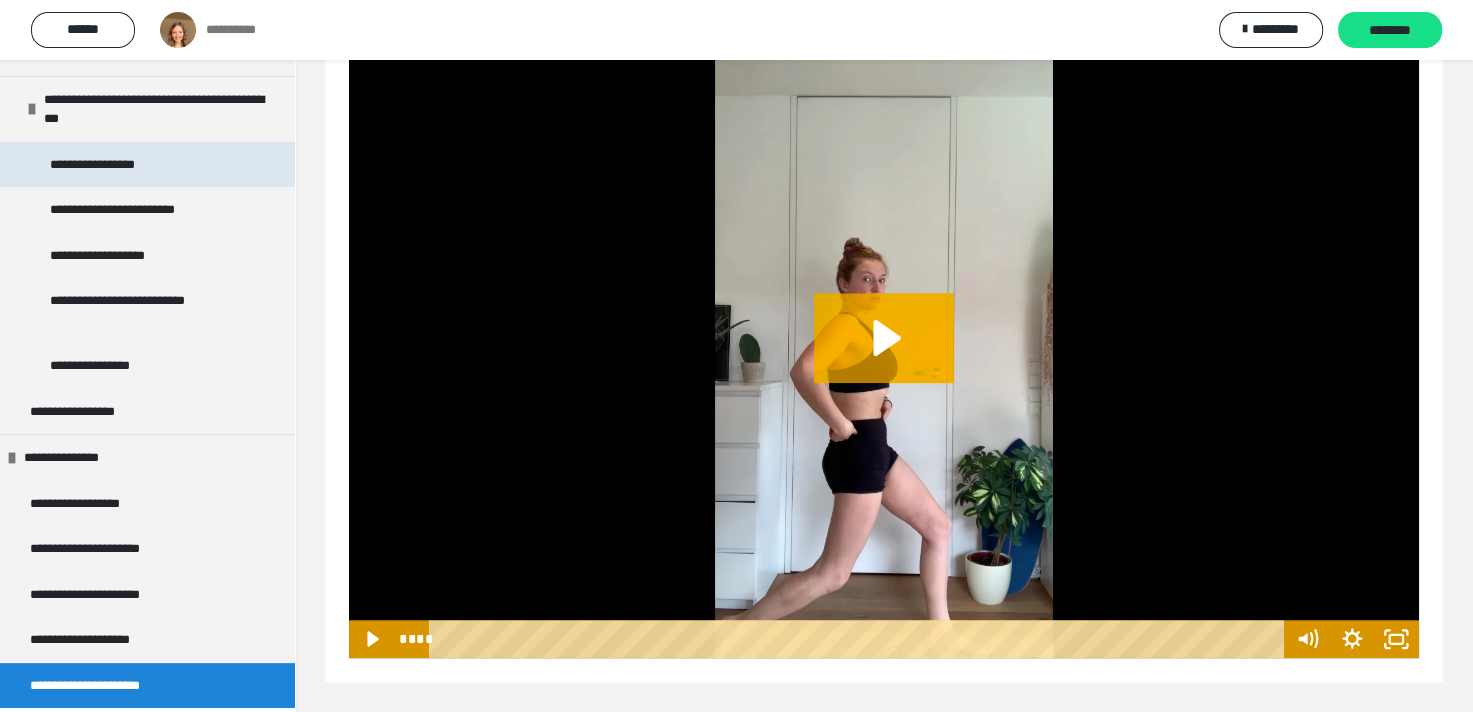 click on "**********" at bounding box center [147, 165] 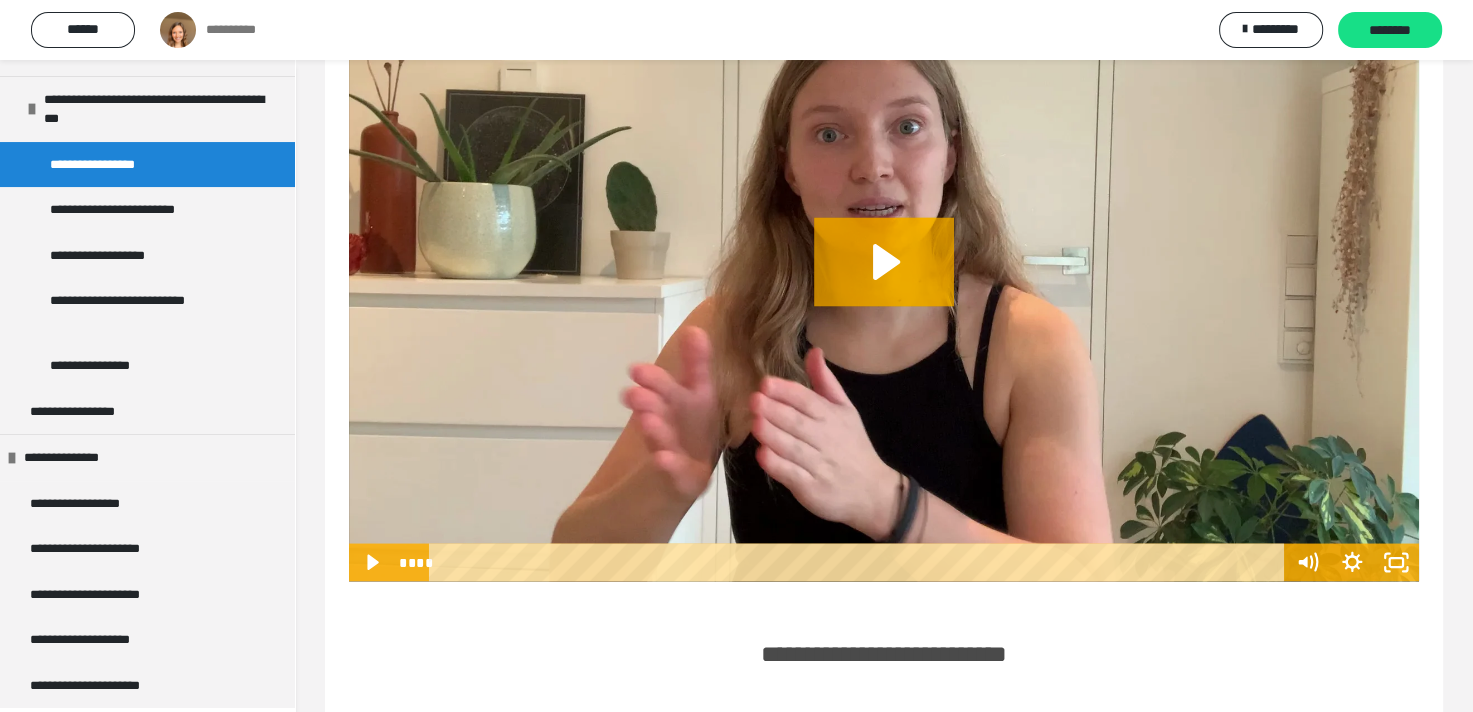 scroll, scrollTop: 3534, scrollLeft: 0, axis: vertical 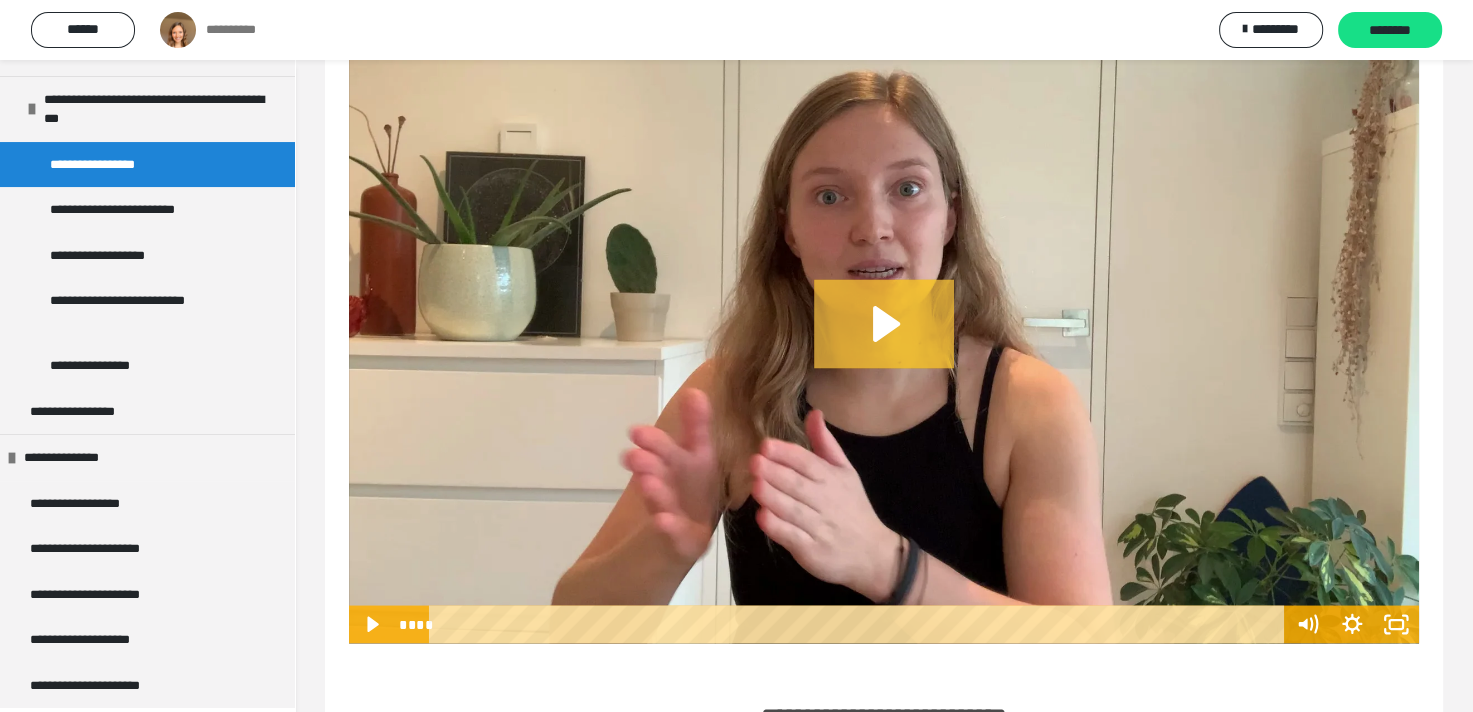 click 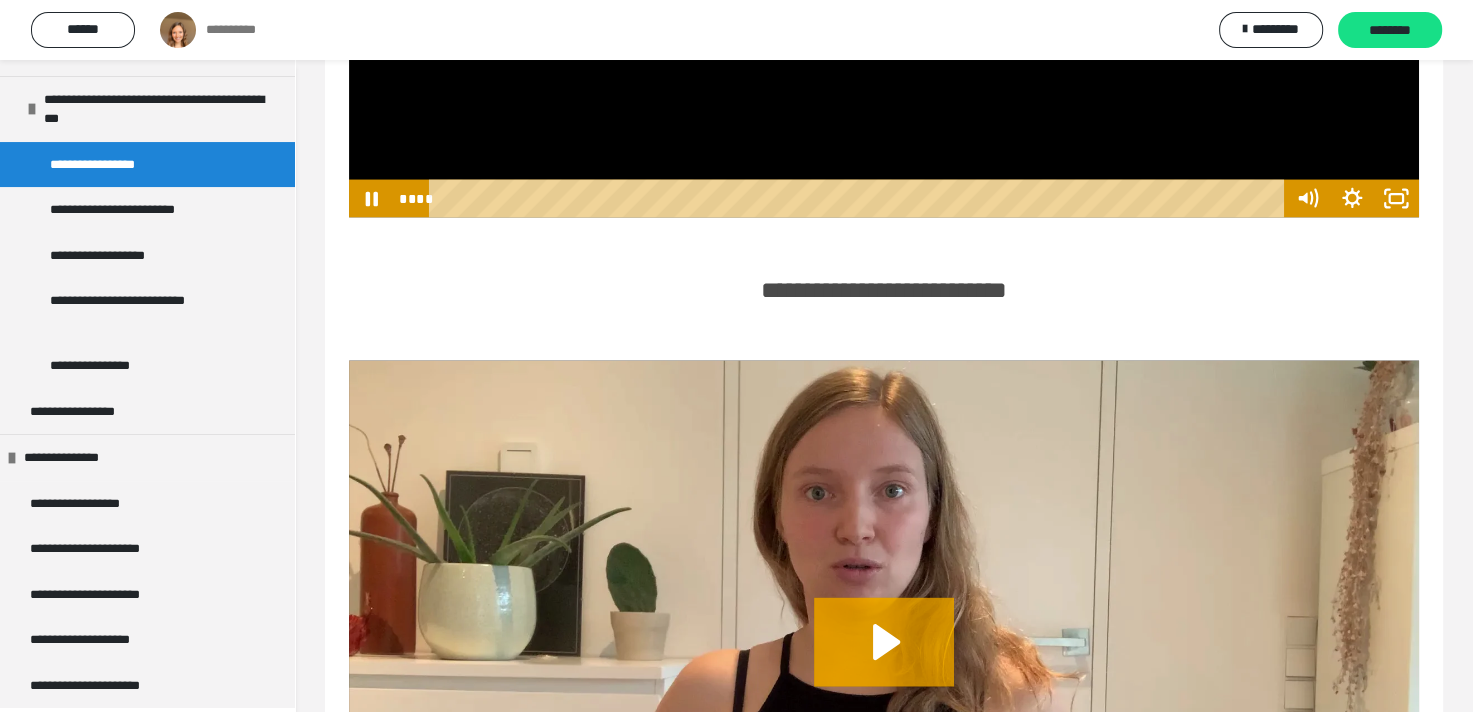 scroll, scrollTop: 4034, scrollLeft: 0, axis: vertical 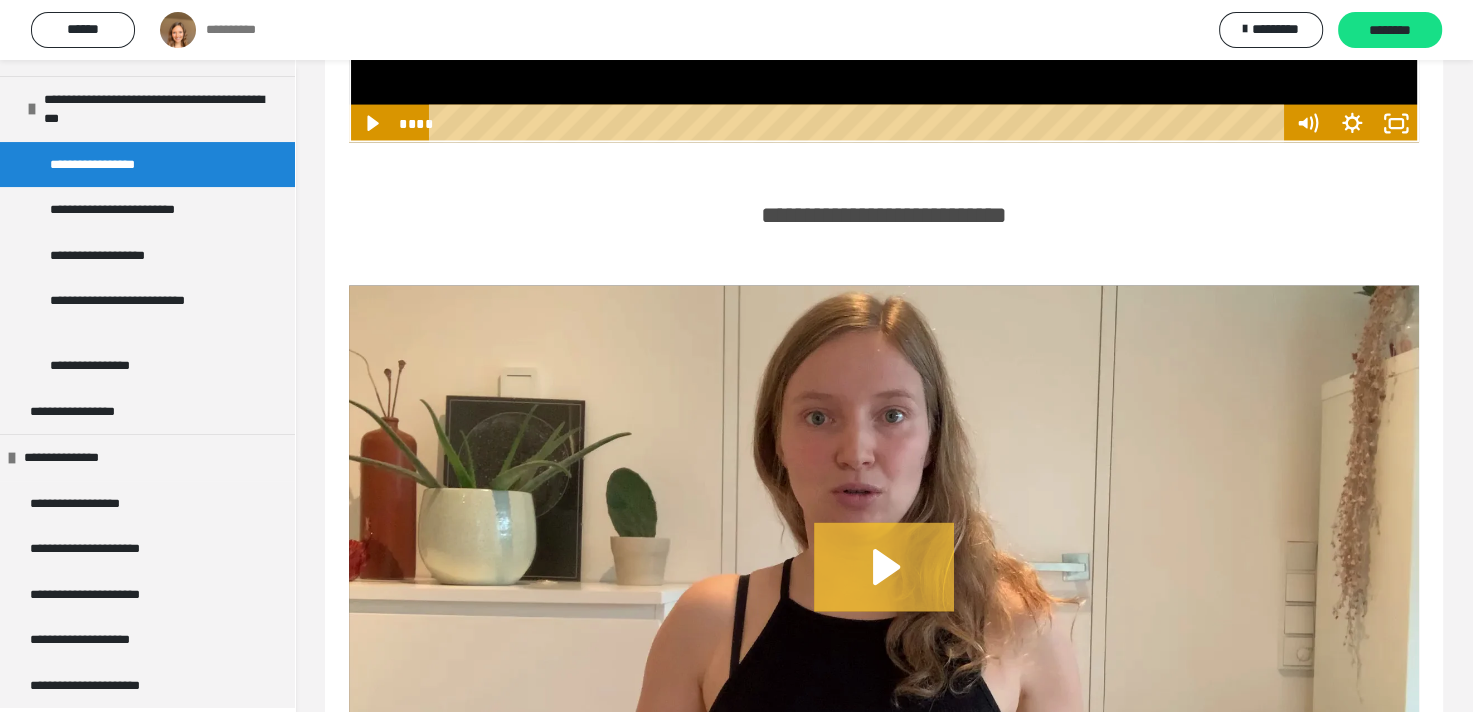 click 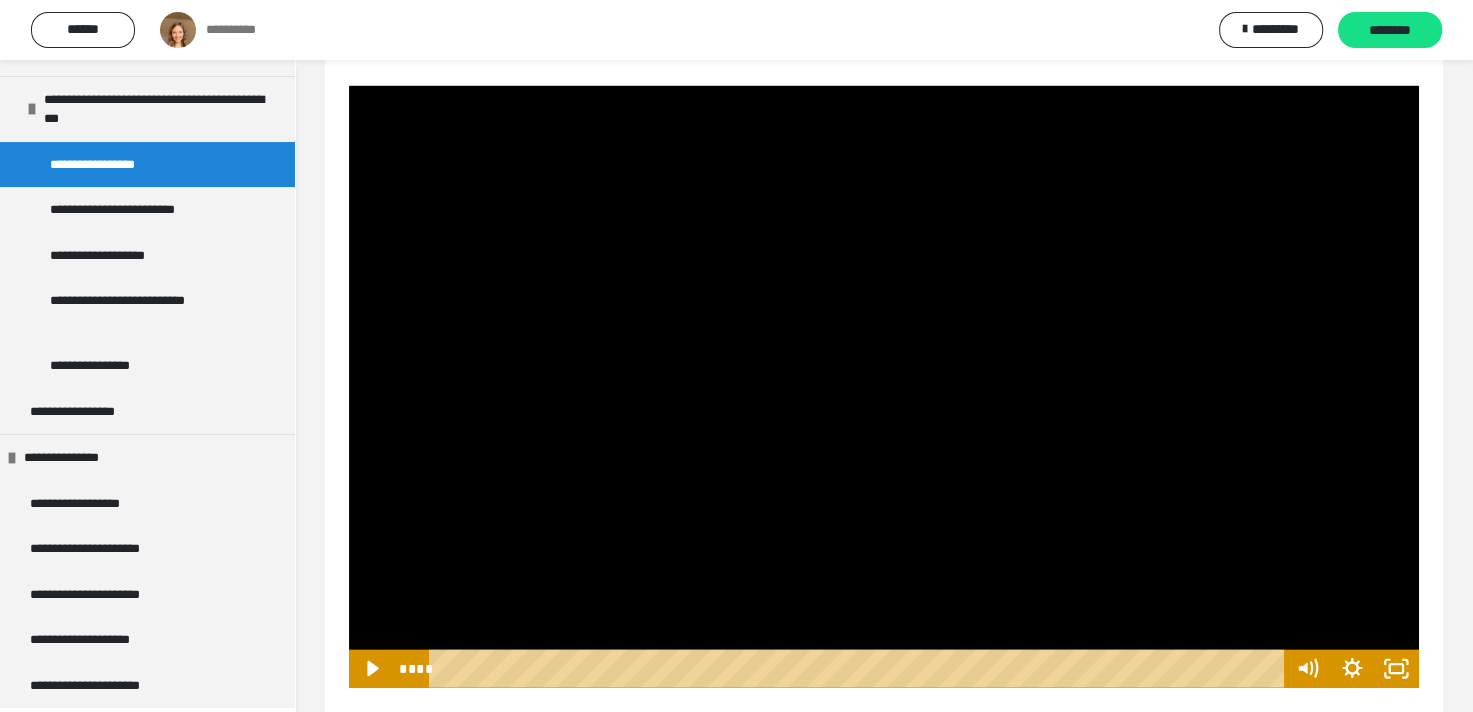 scroll, scrollTop: 4734, scrollLeft: 0, axis: vertical 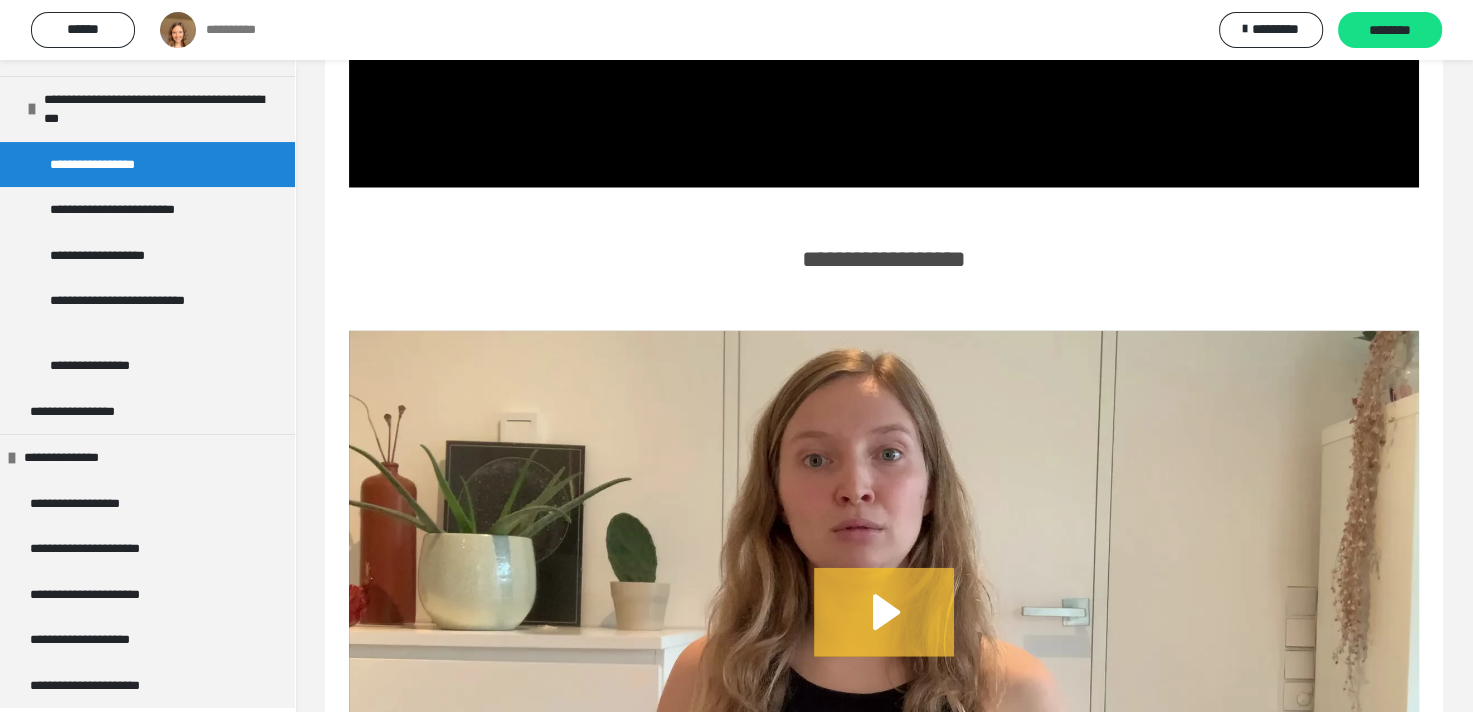 click 